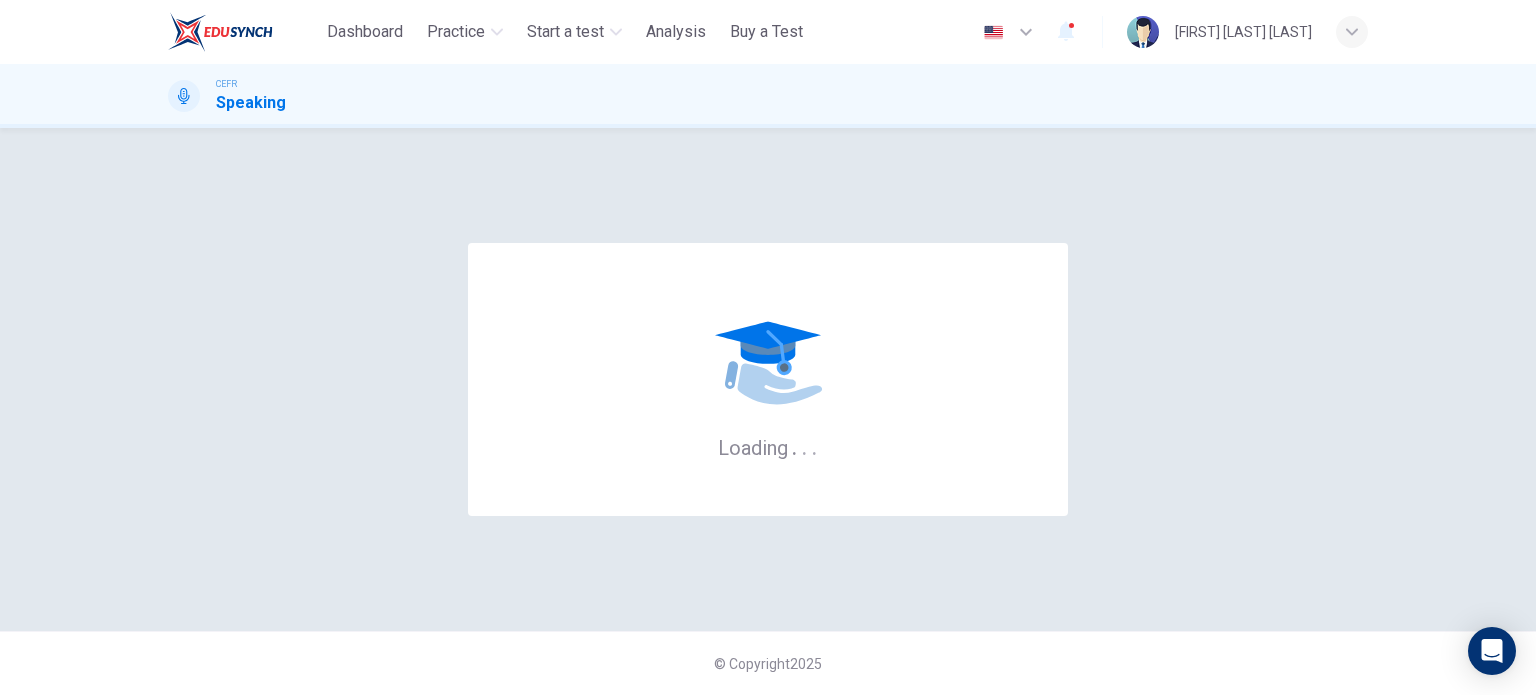 scroll, scrollTop: 0, scrollLeft: 0, axis: both 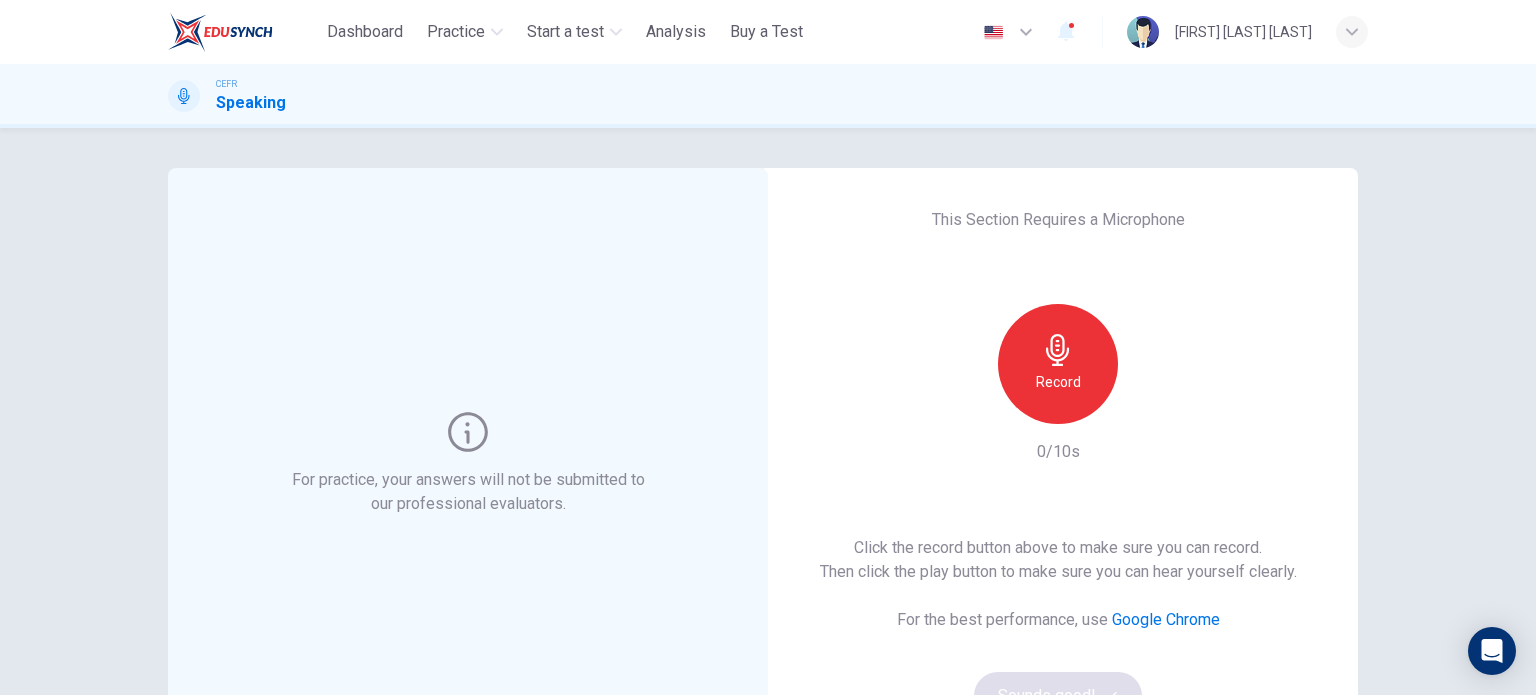 click 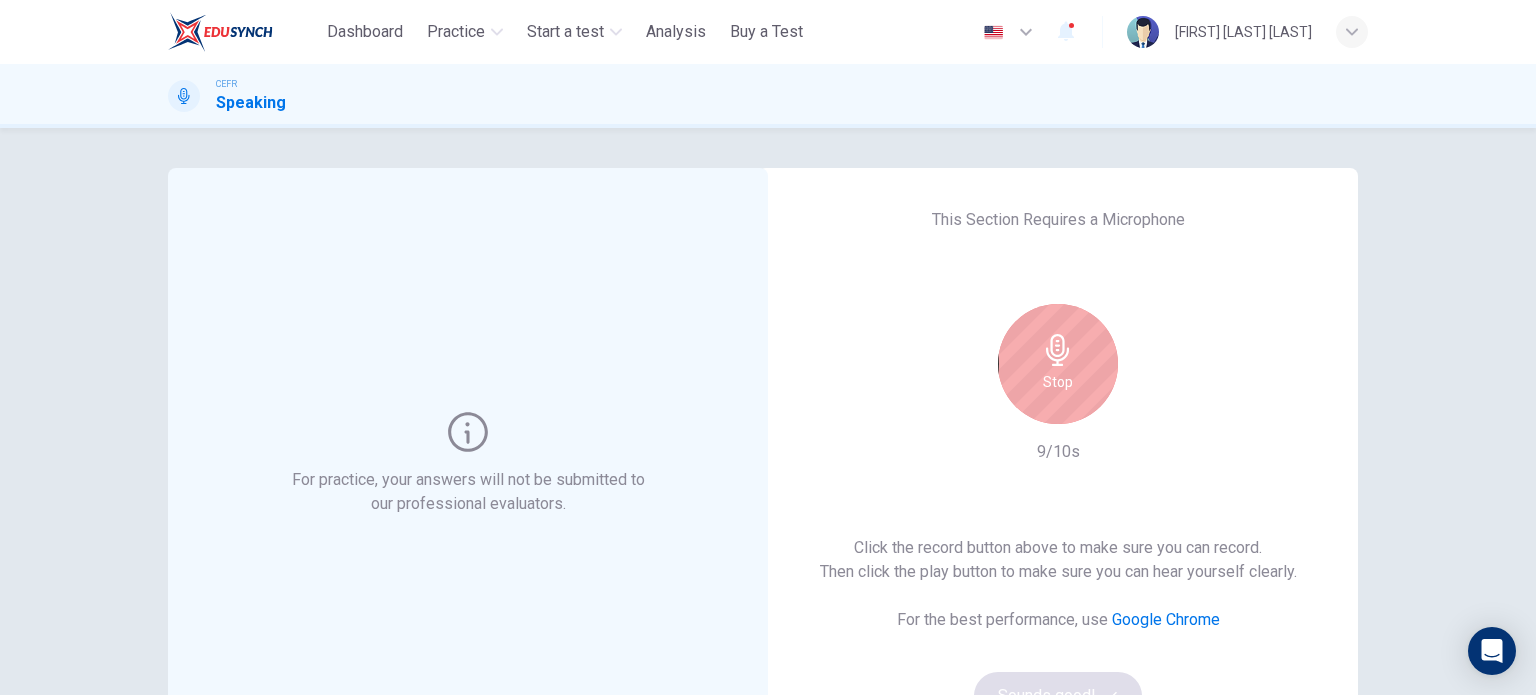 click 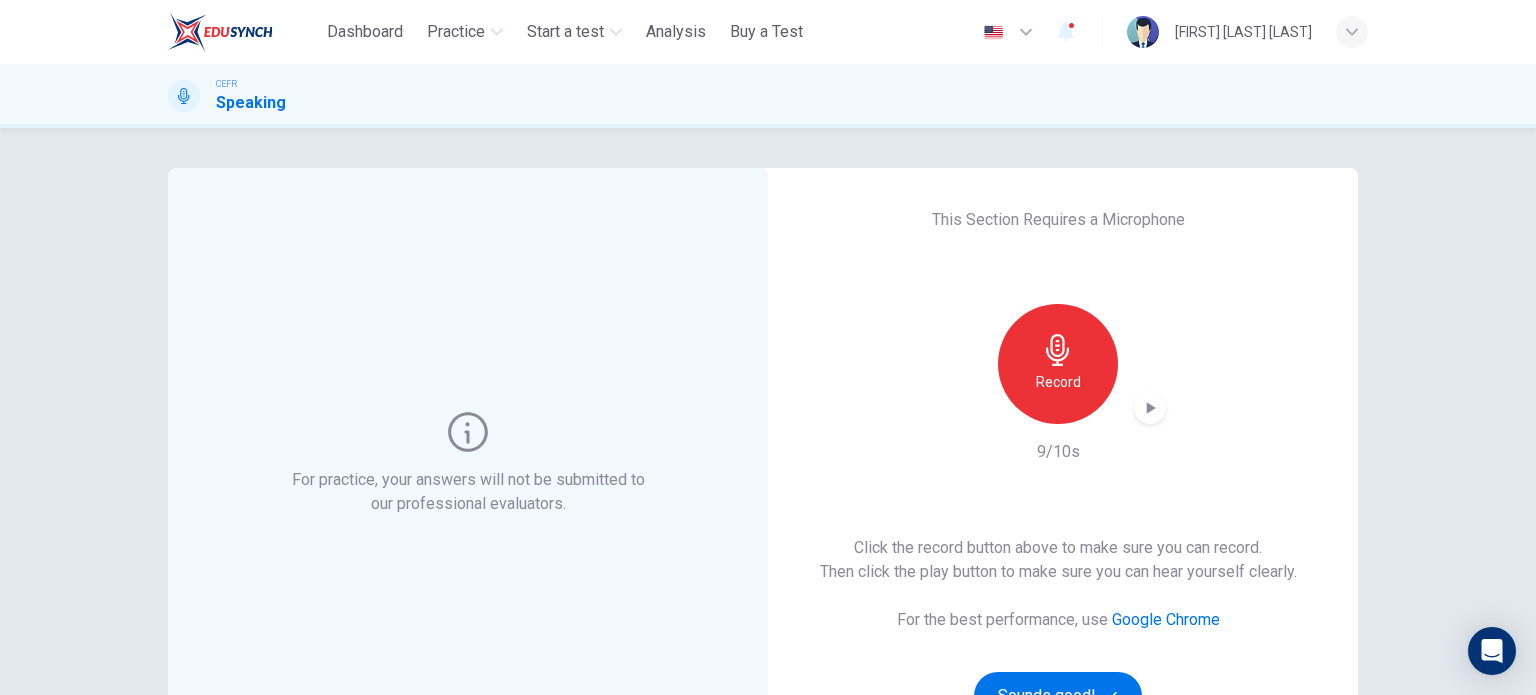 click 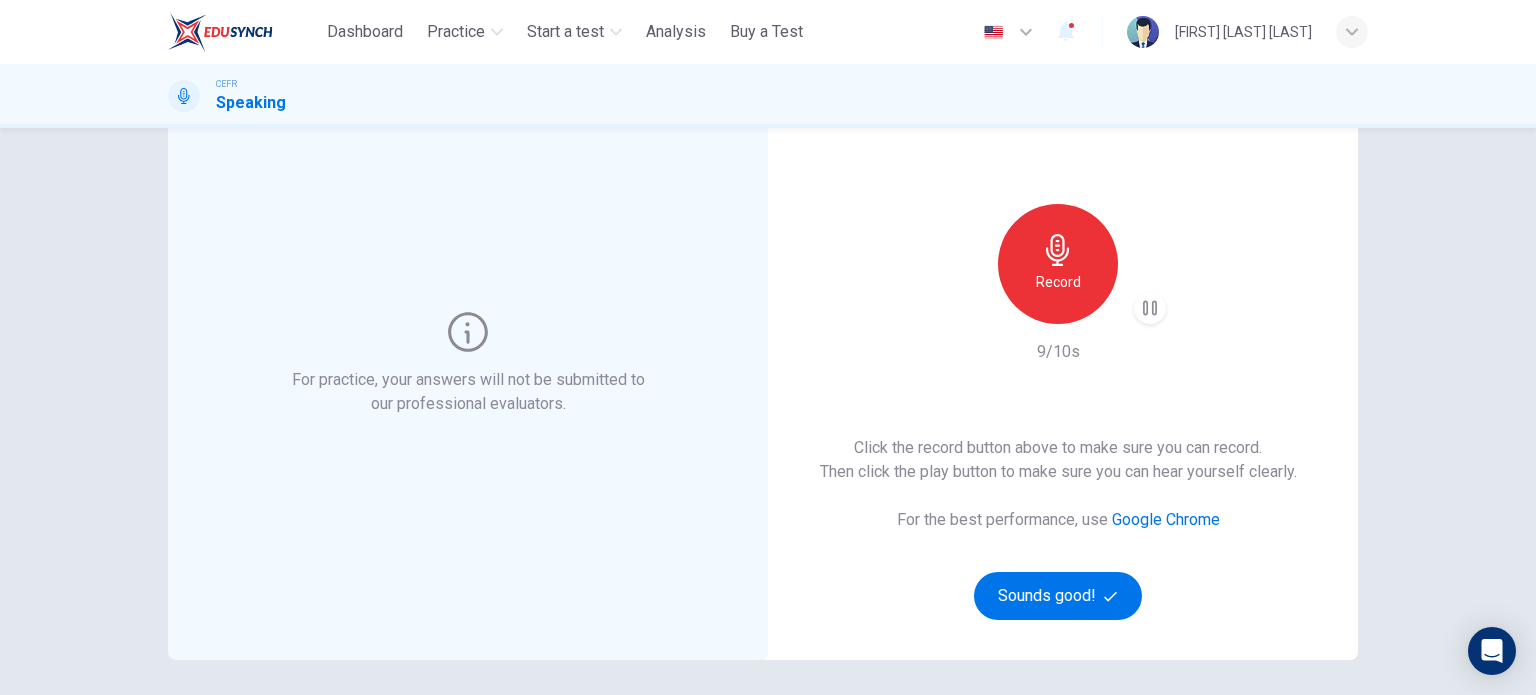 scroll, scrollTop: 117, scrollLeft: 0, axis: vertical 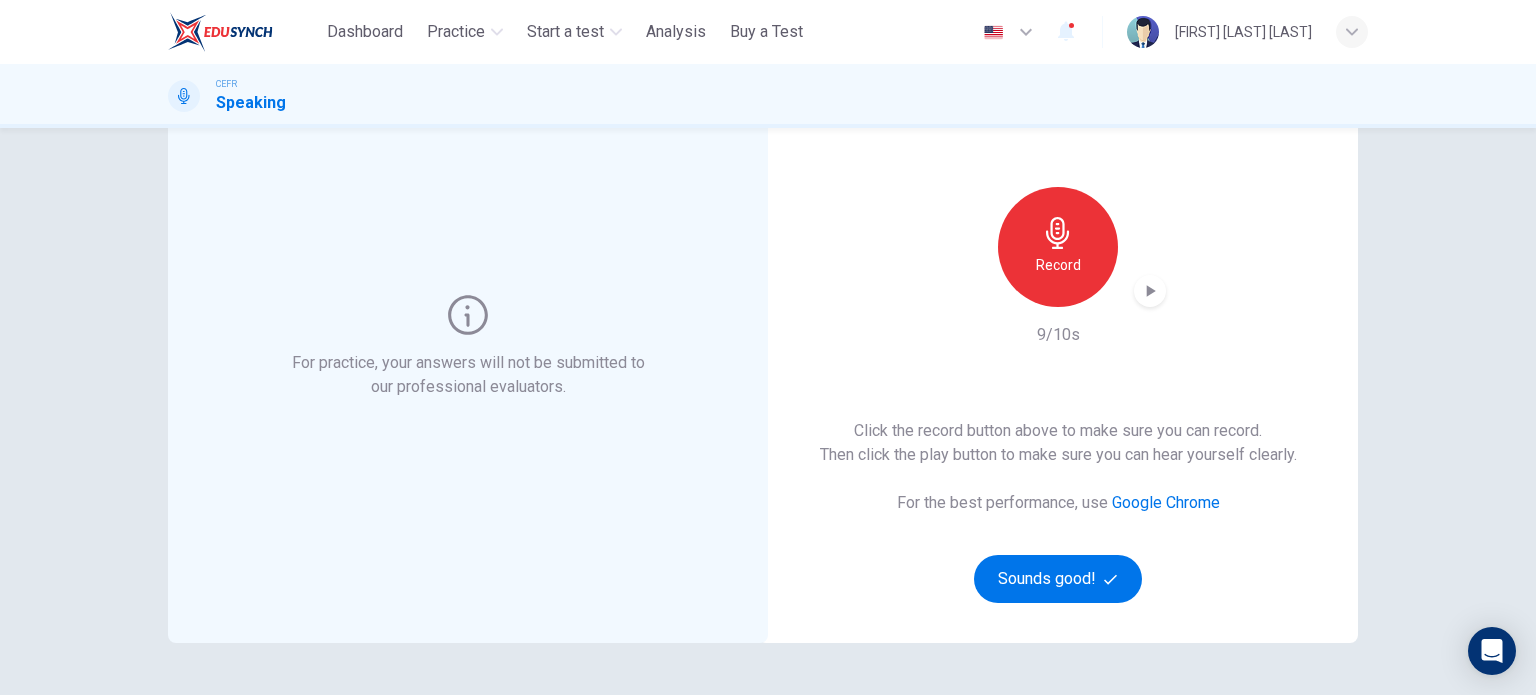 click on "Google Chrome" at bounding box center (1166, 502) 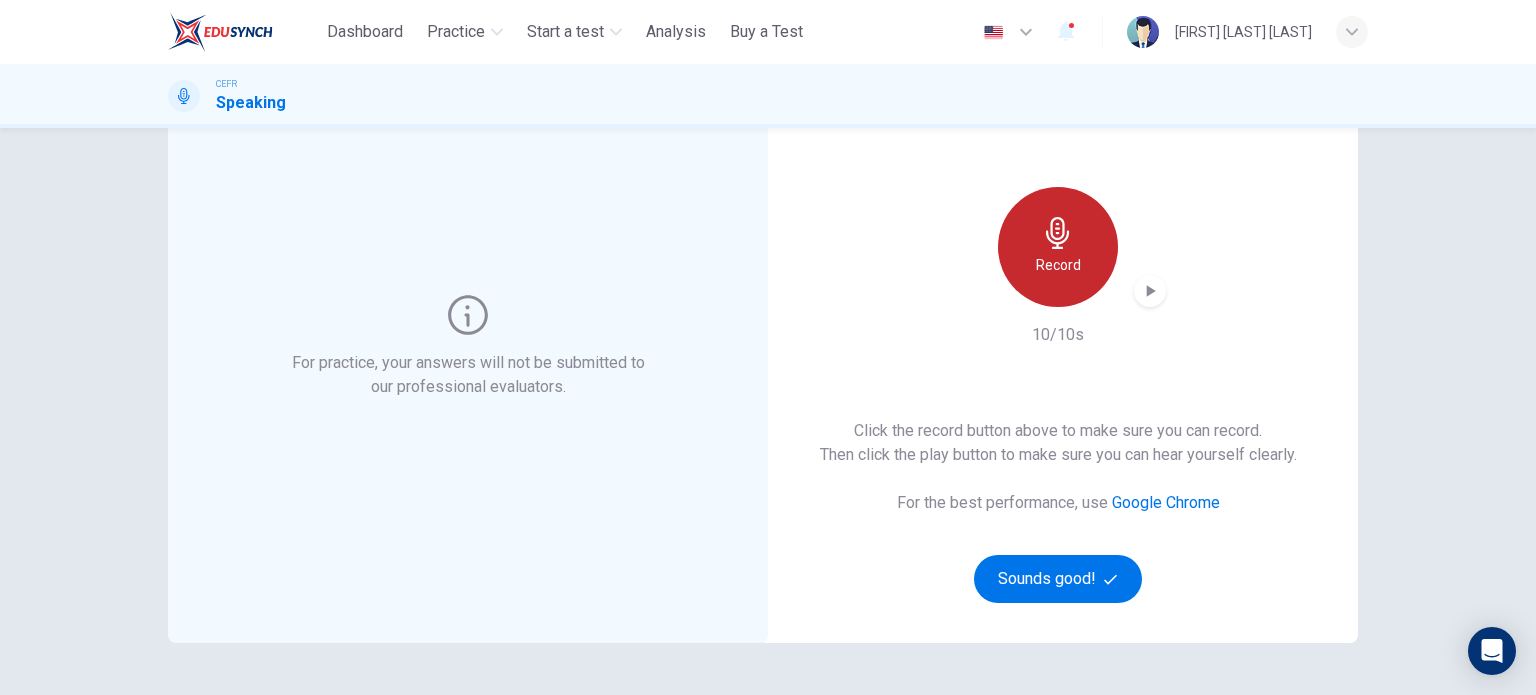 click 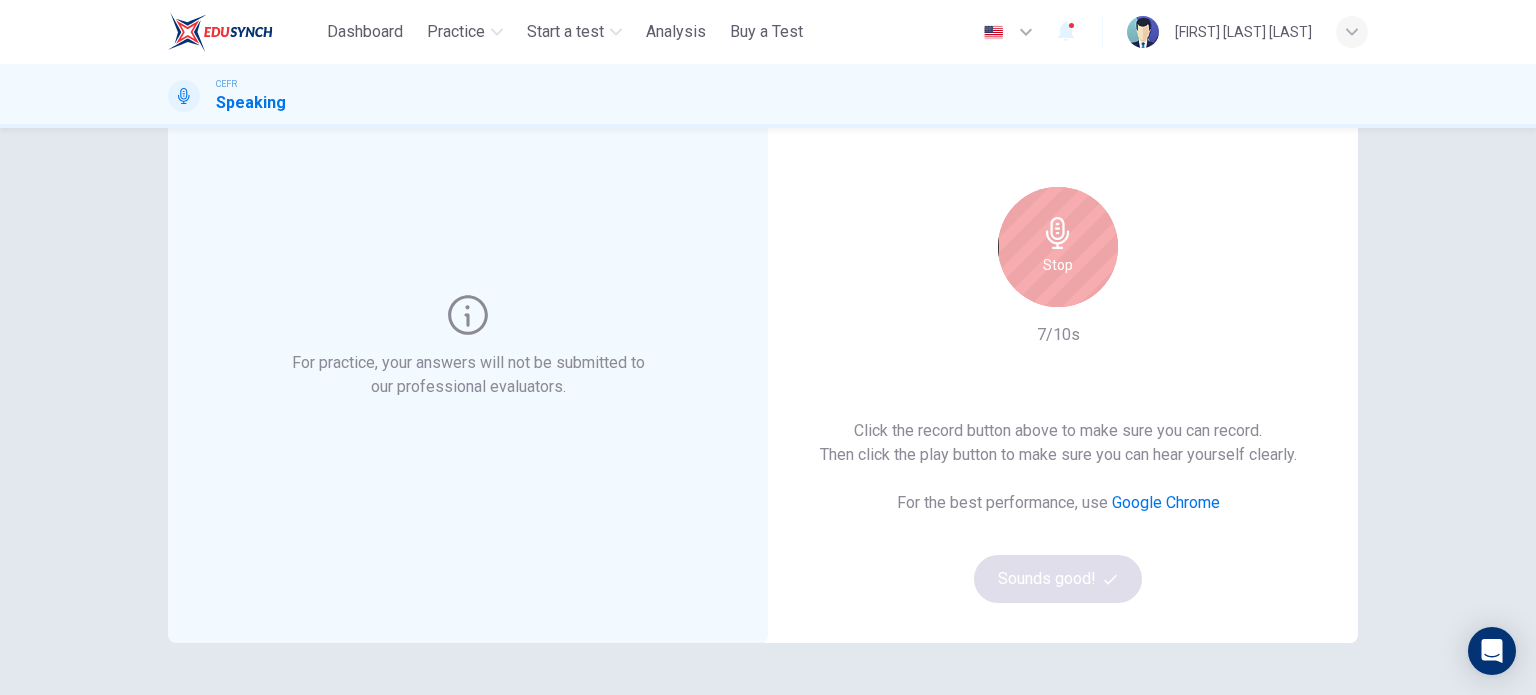 click on "Stop" at bounding box center [1058, 247] 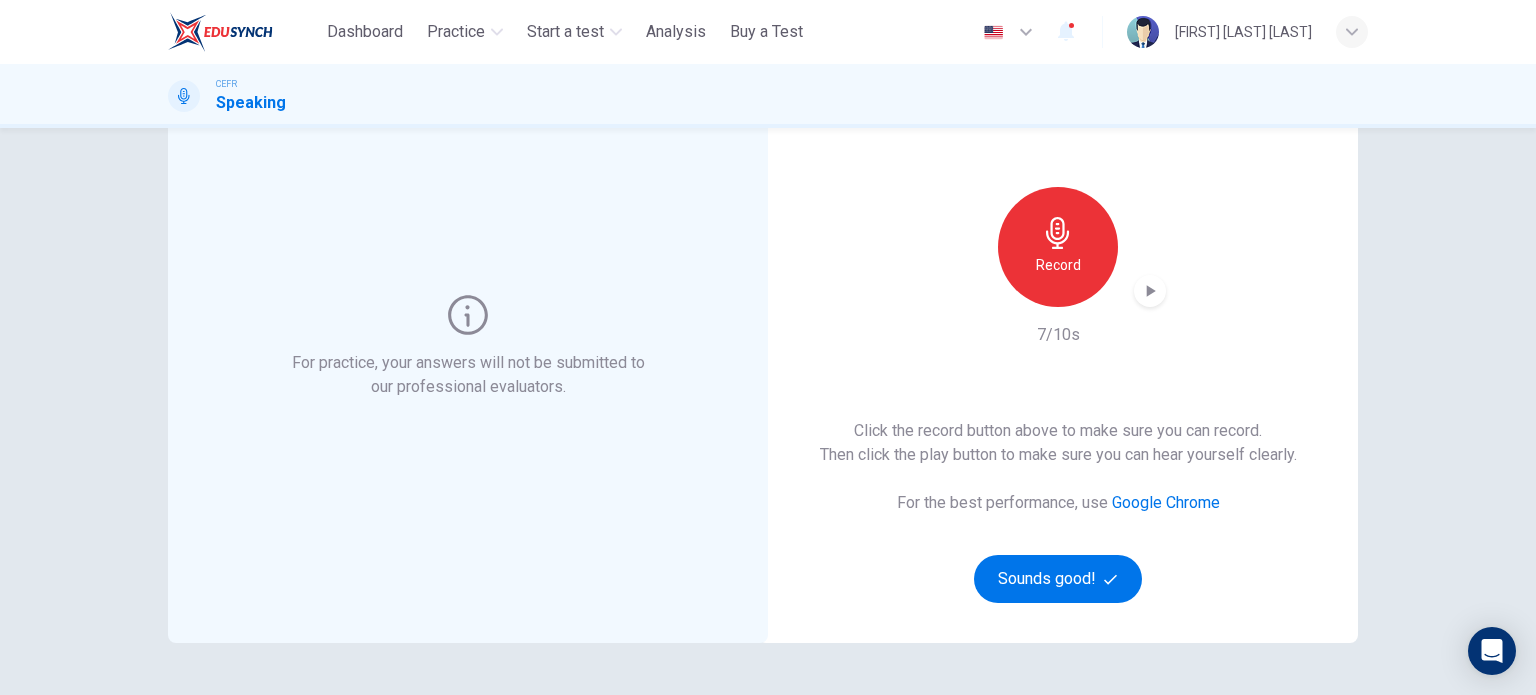 click at bounding box center [1150, 291] 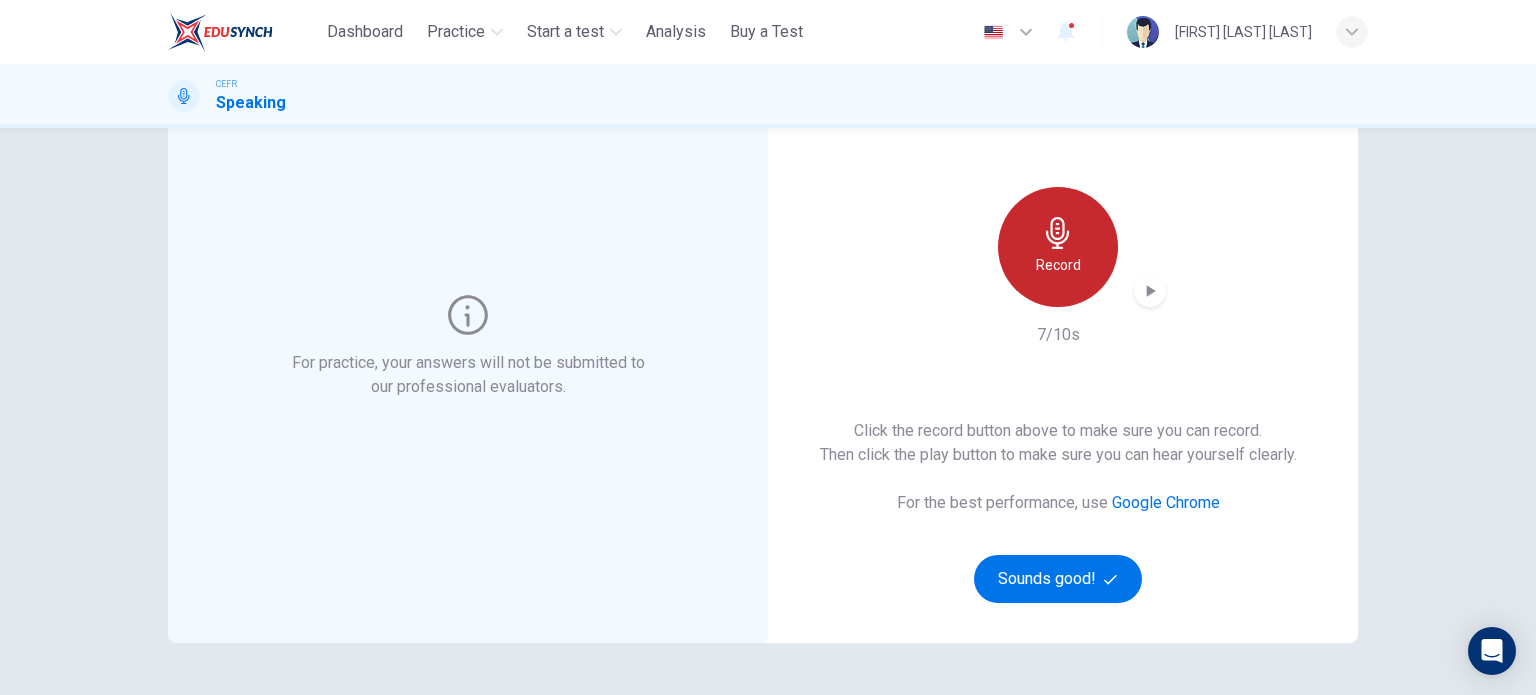 click on "Record" at bounding box center (1058, 265) 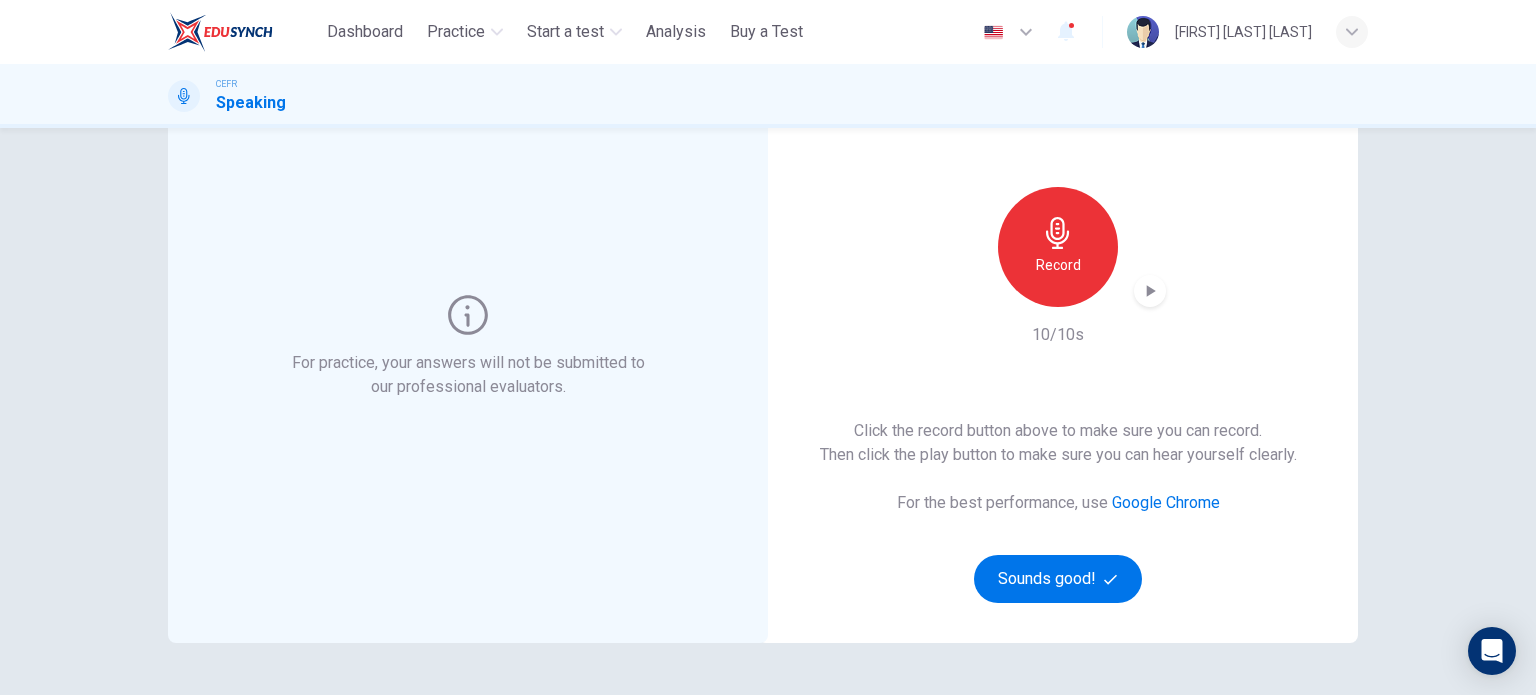 click at bounding box center [1150, 291] 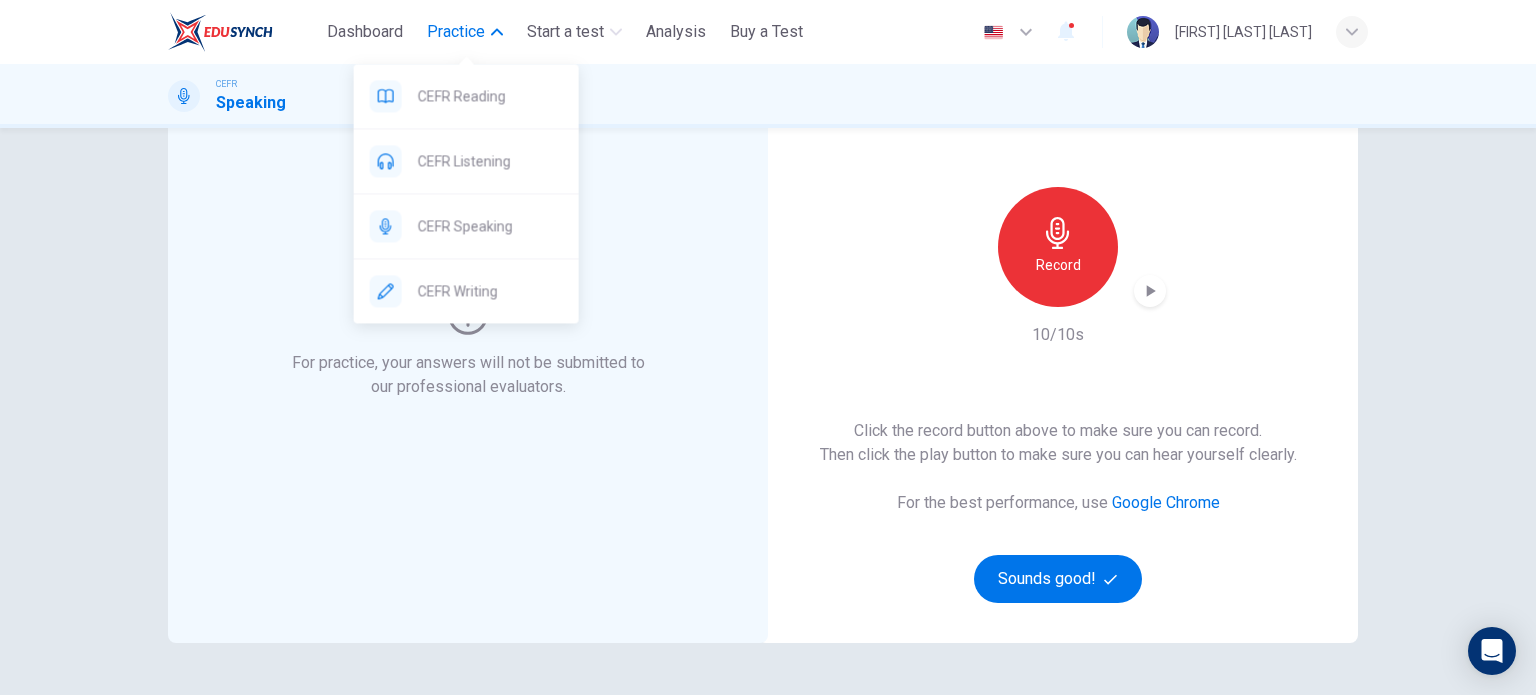 click on "Practice" at bounding box center (456, 32) 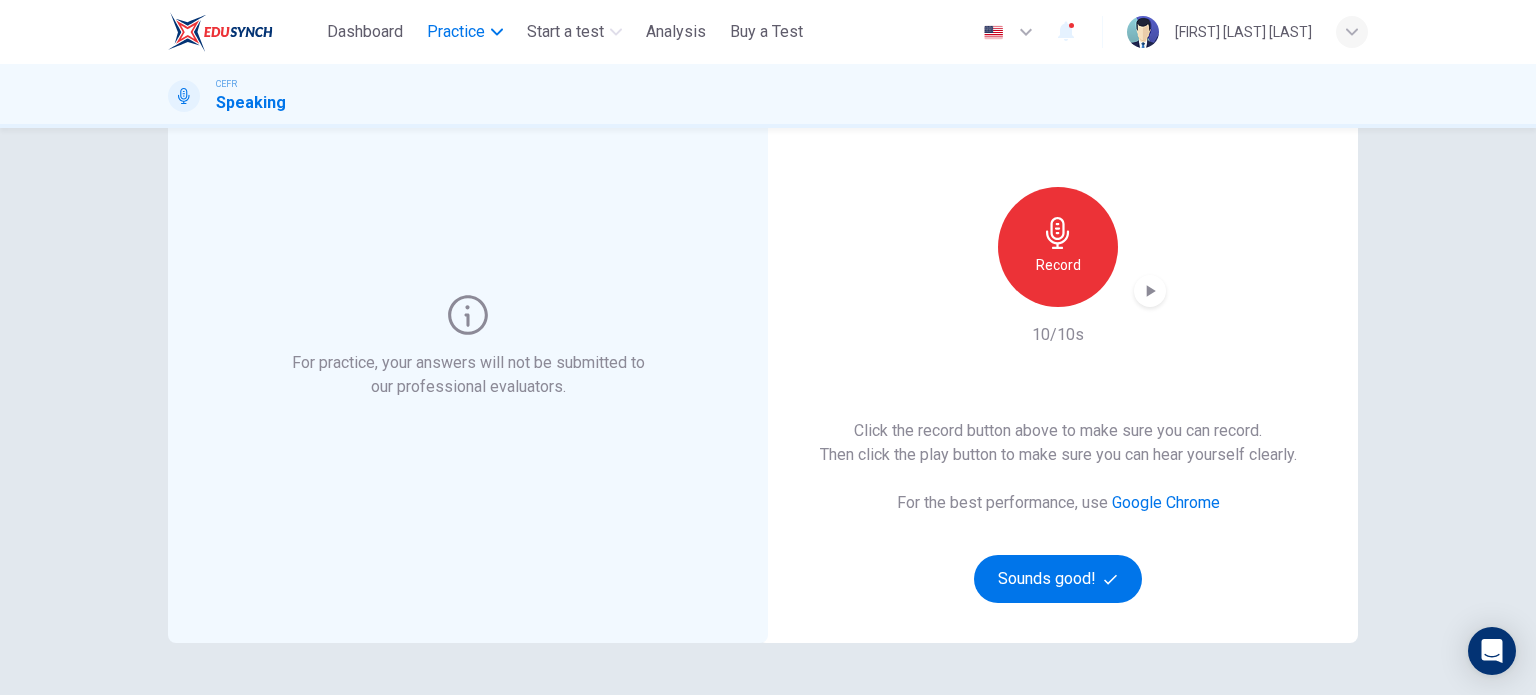 click on "Practice" at bounding box center (456, 32) 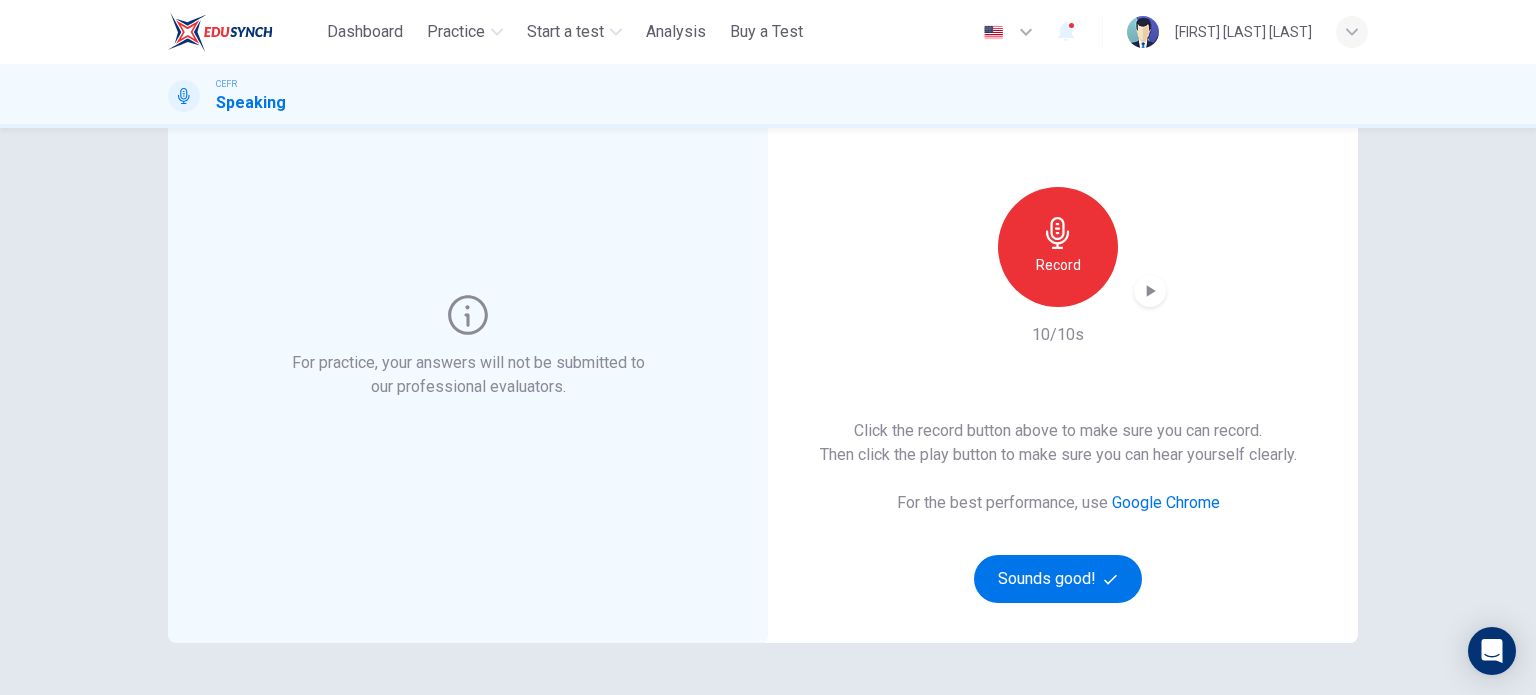 click 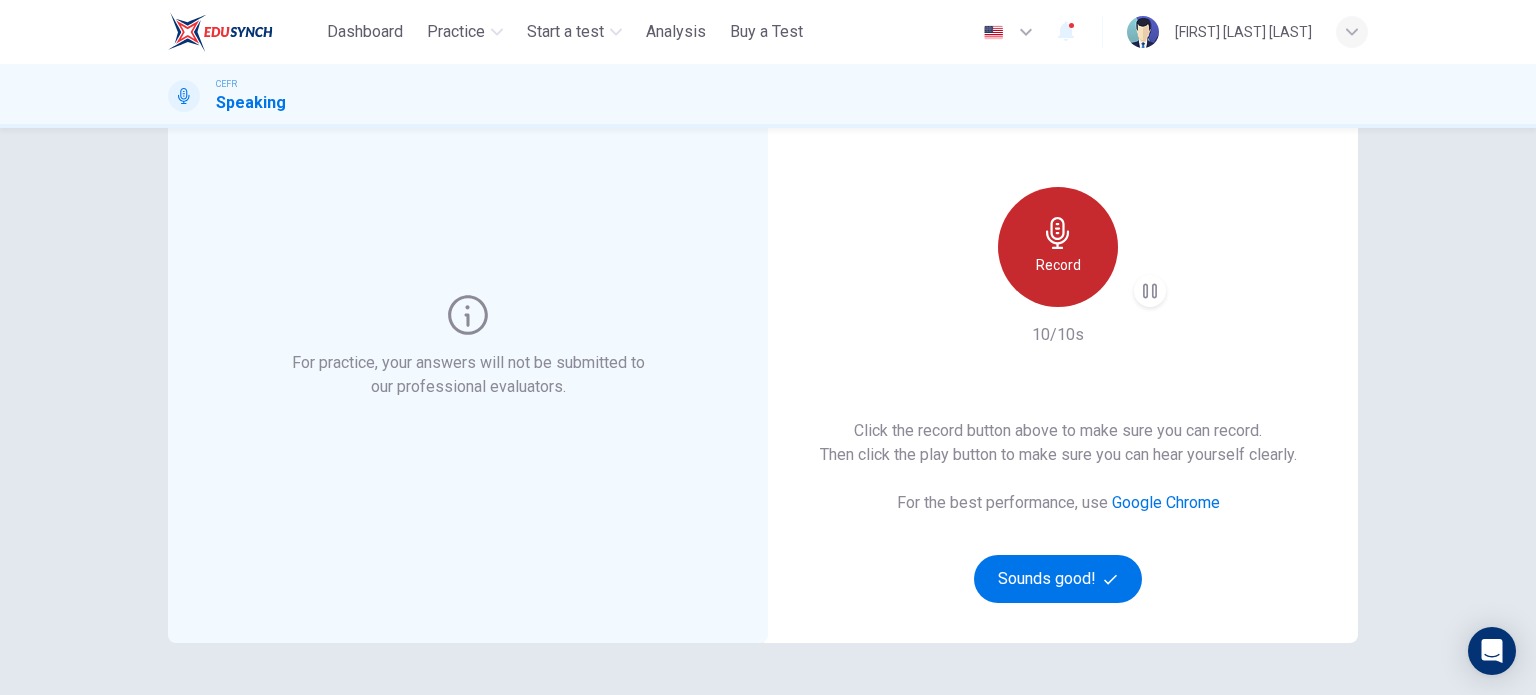 click 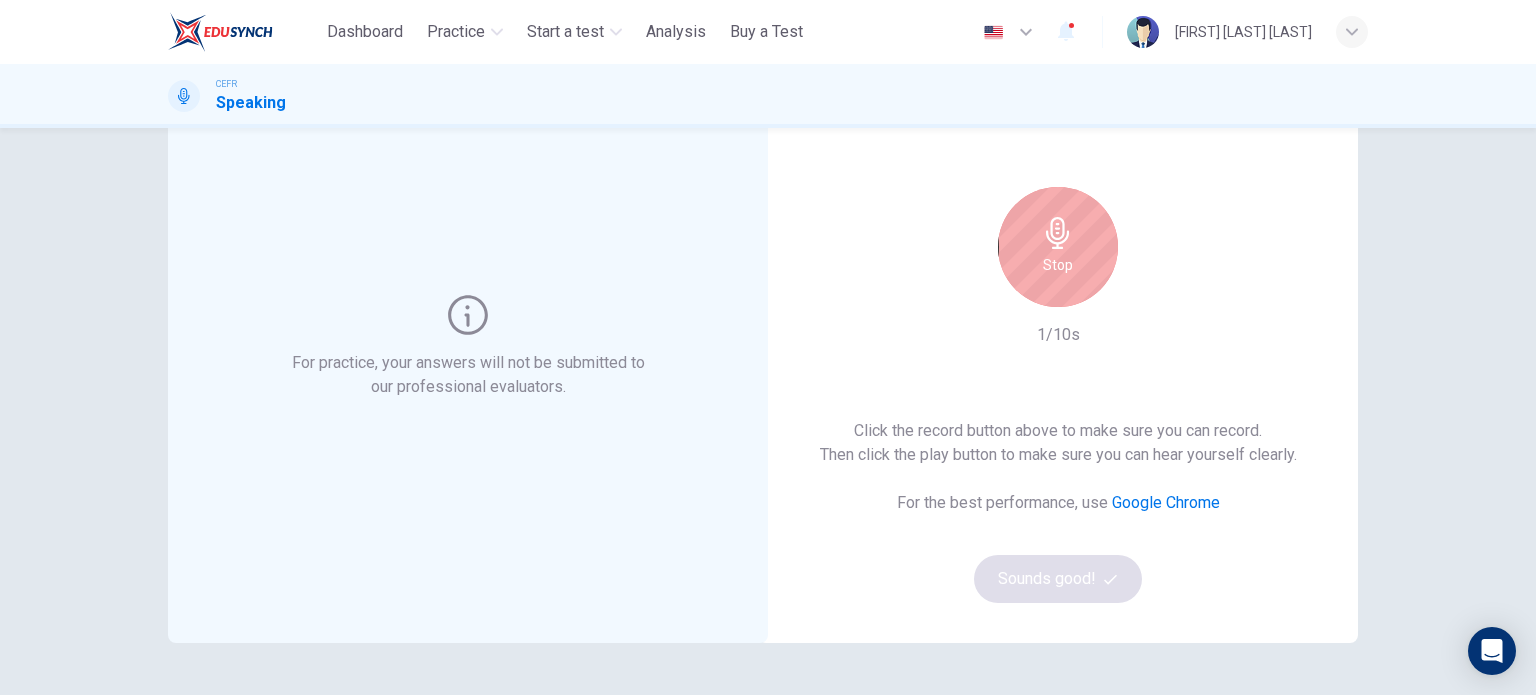 click 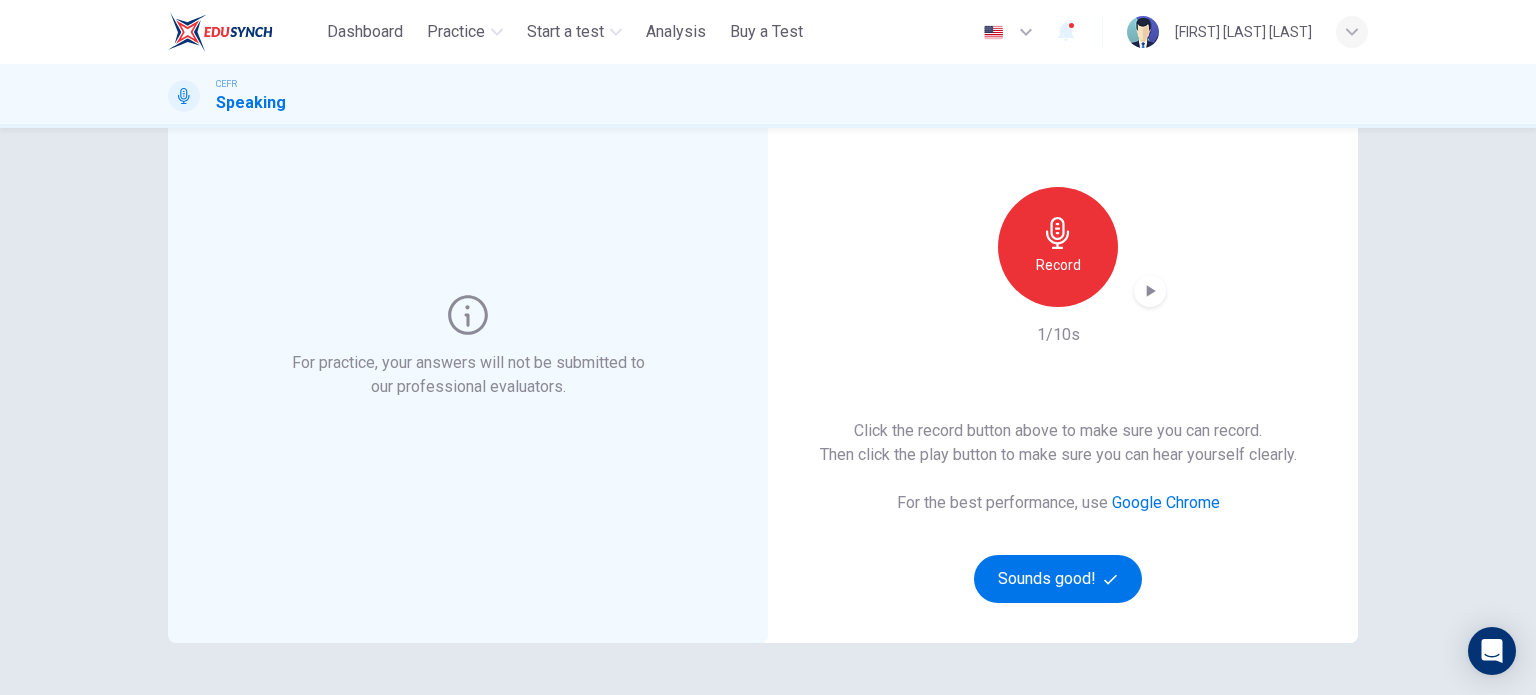drag, startPoint x: 1053, startPoint y: 234, endPoint x: 1064, endPoint y: 231, distance: 11.401754 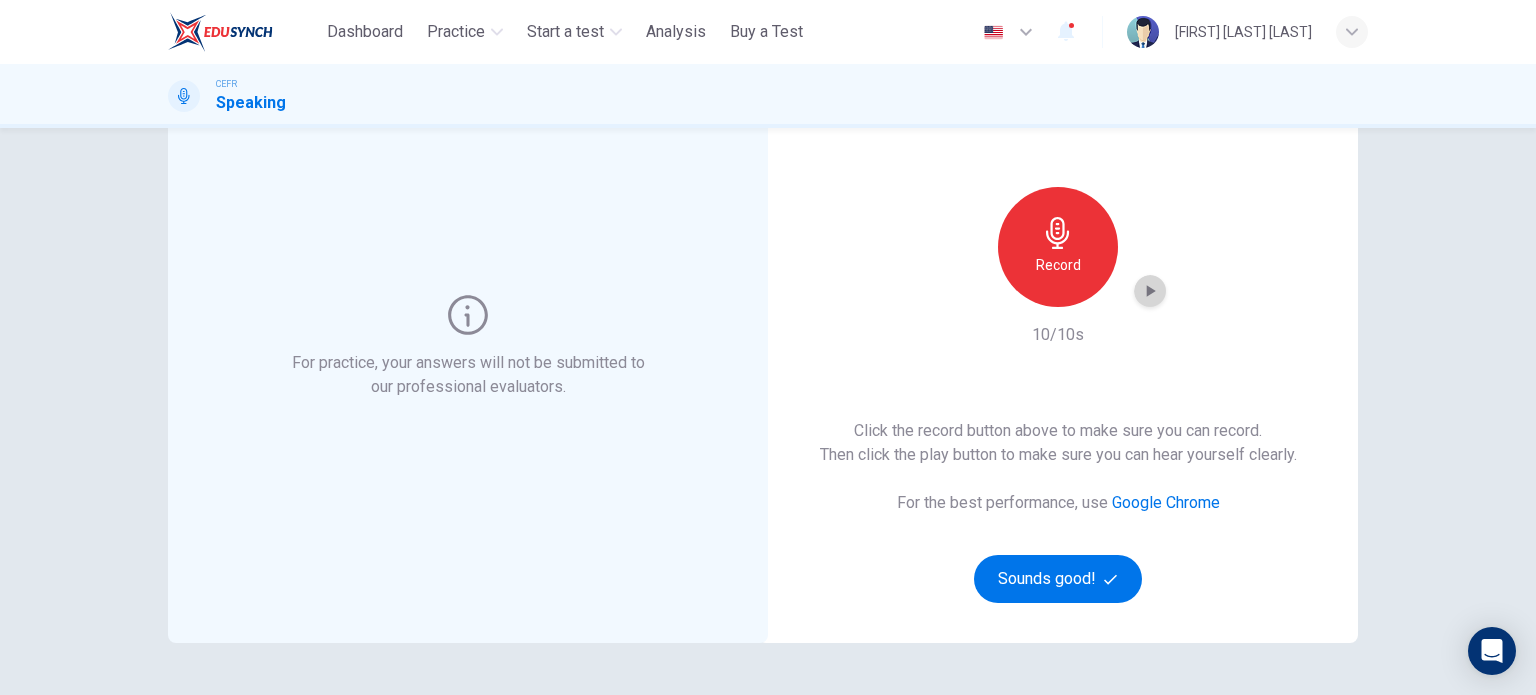 click 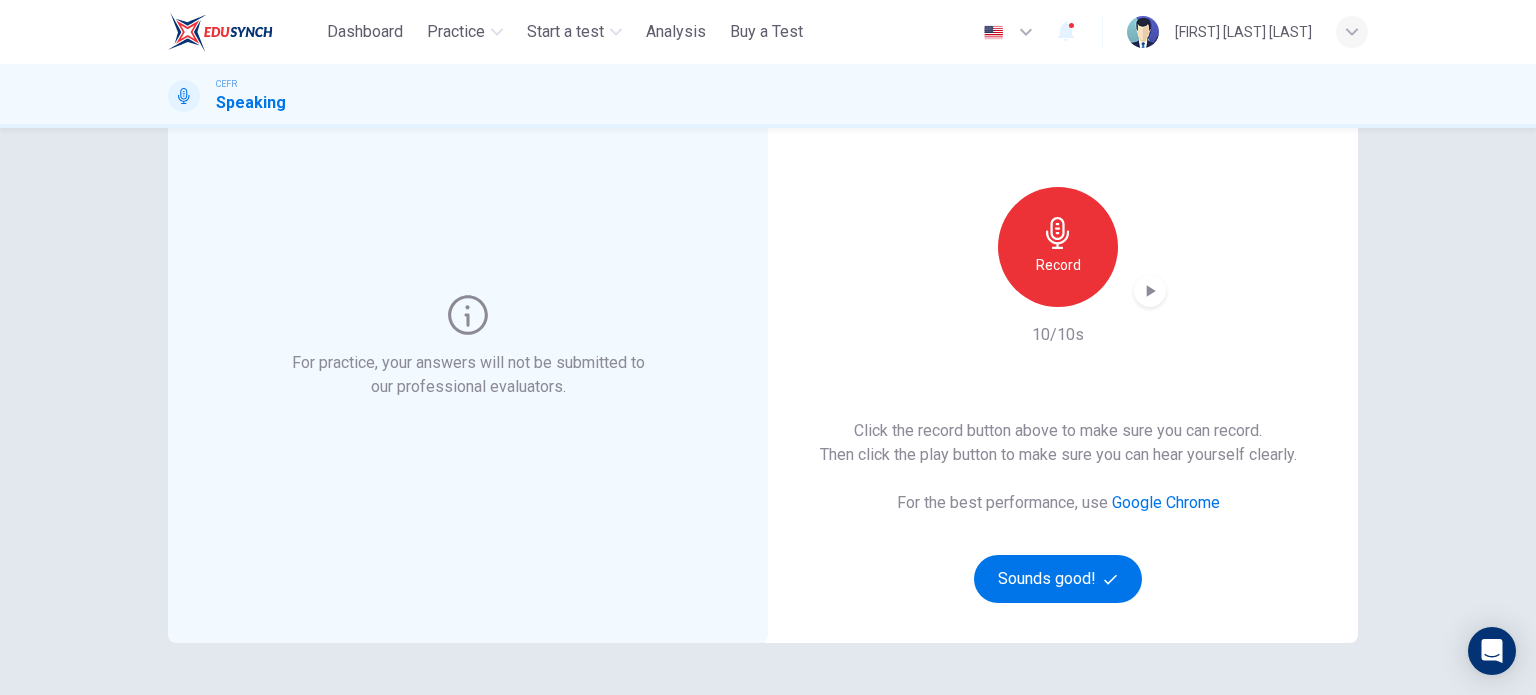 click 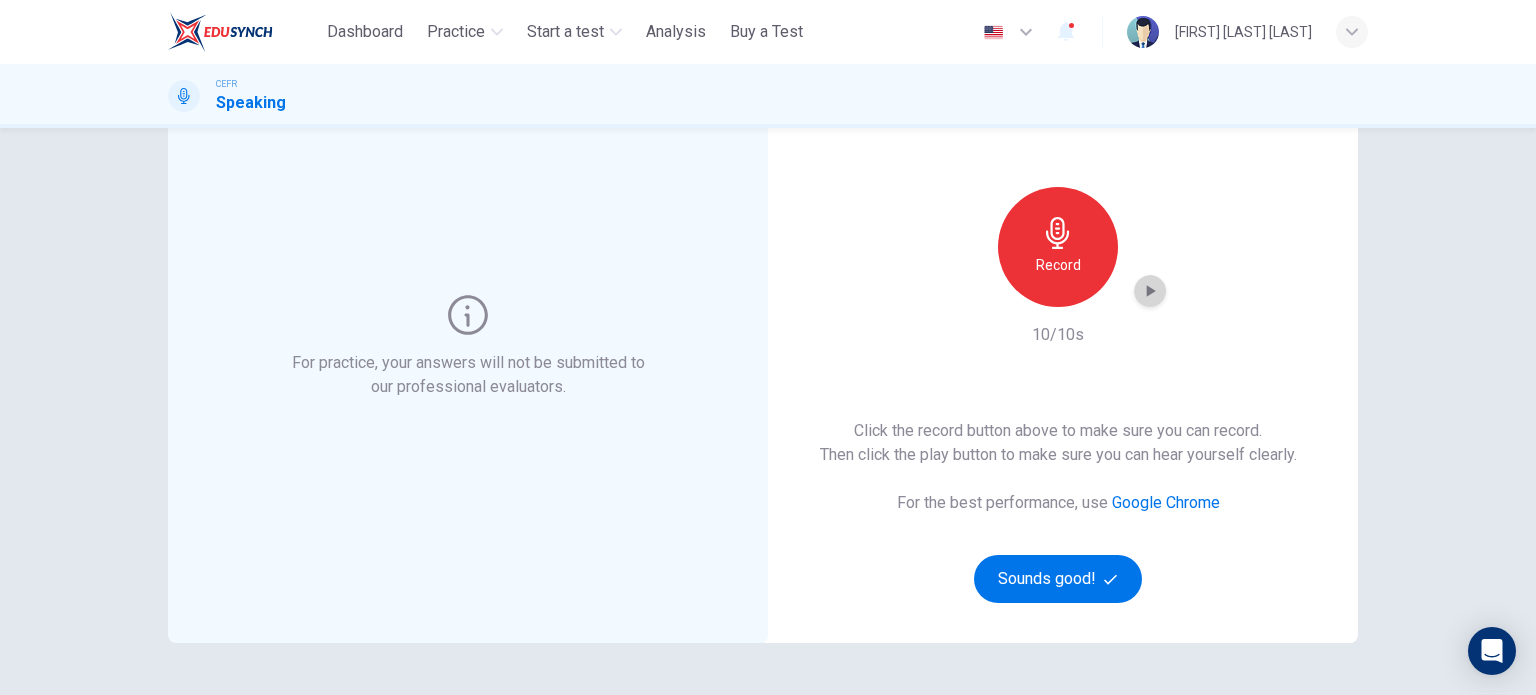 click 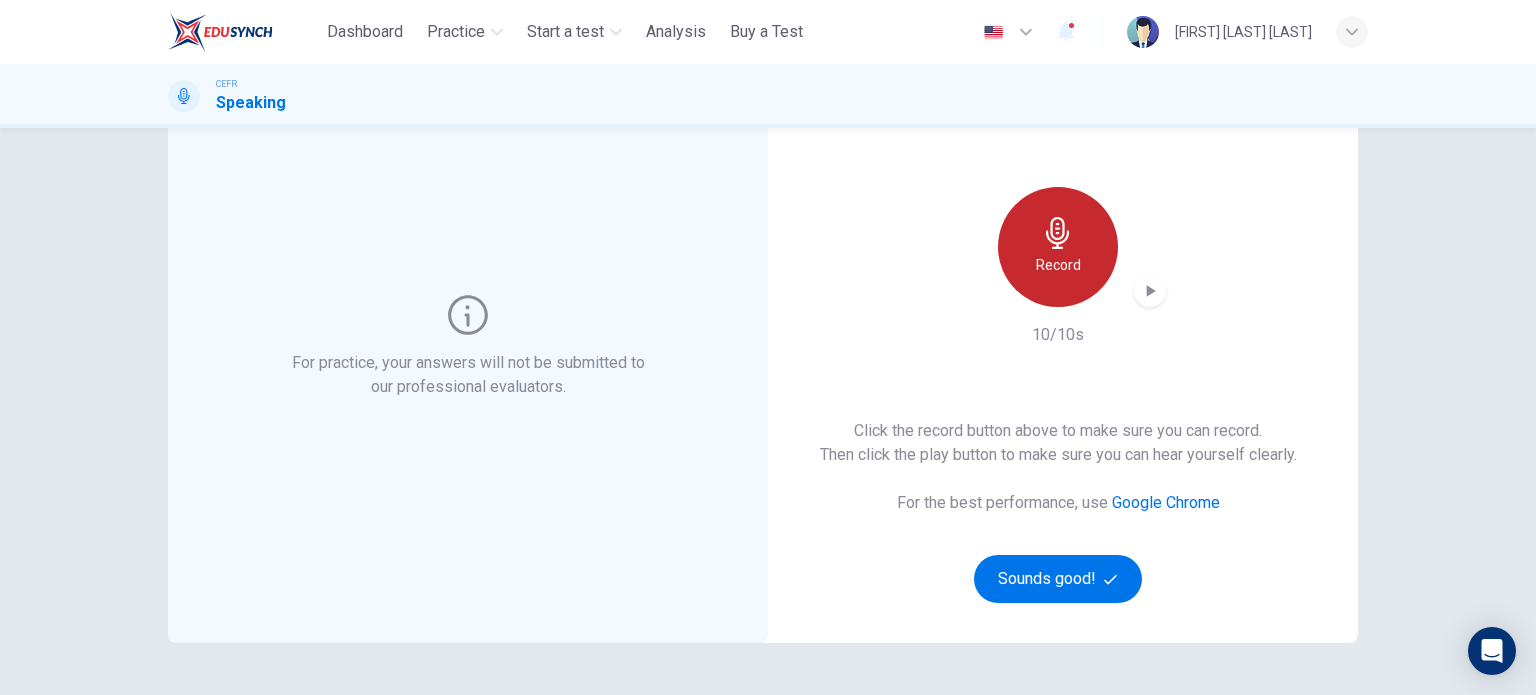 click on "Record" at bounding box center [1058, 265] 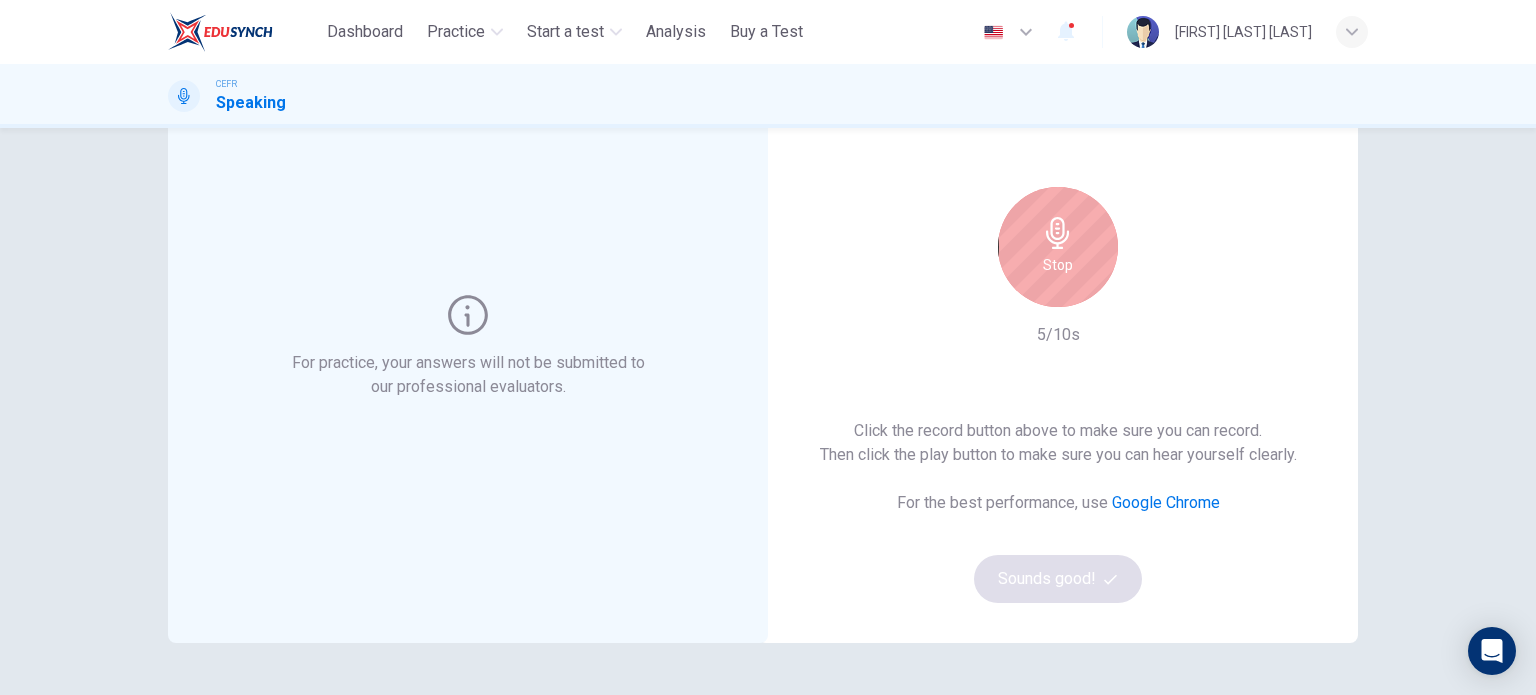 click on "Stop" at bounding box center (1058, 247) 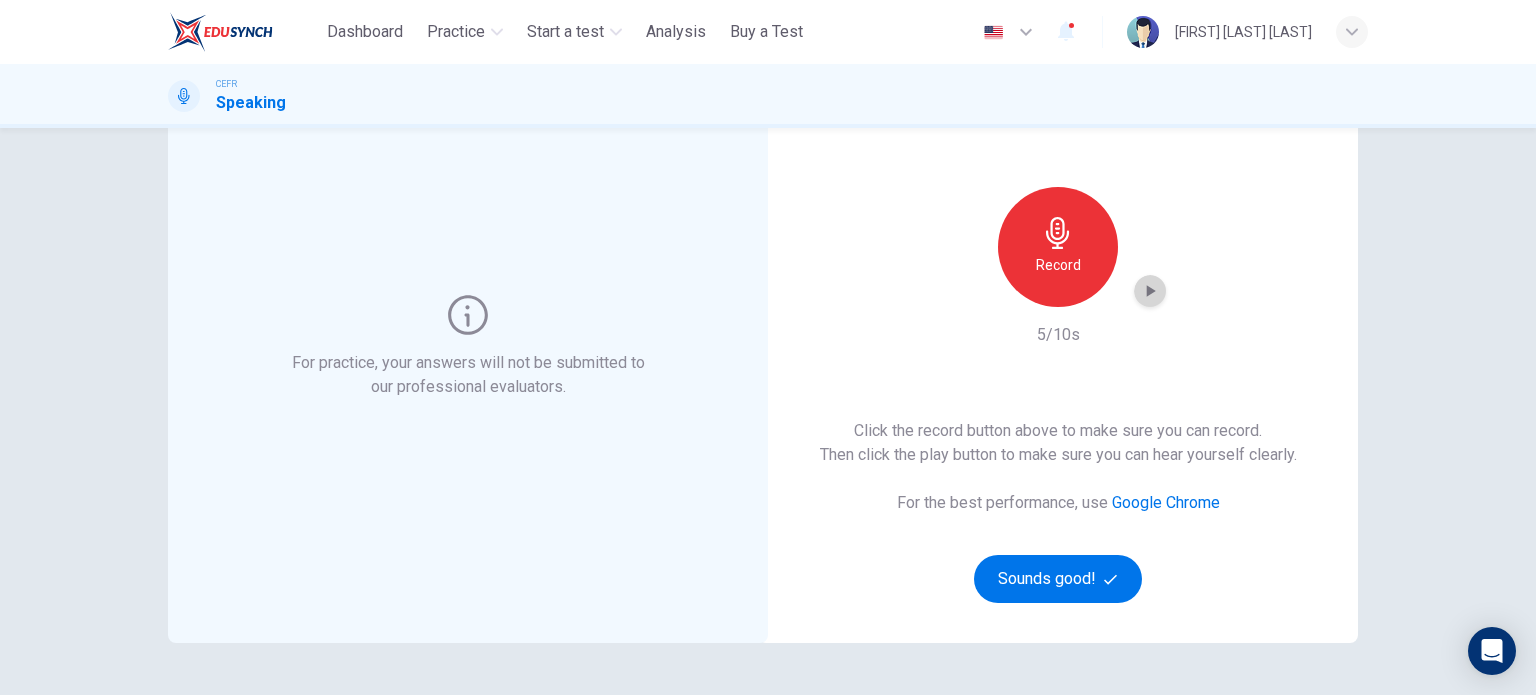 click 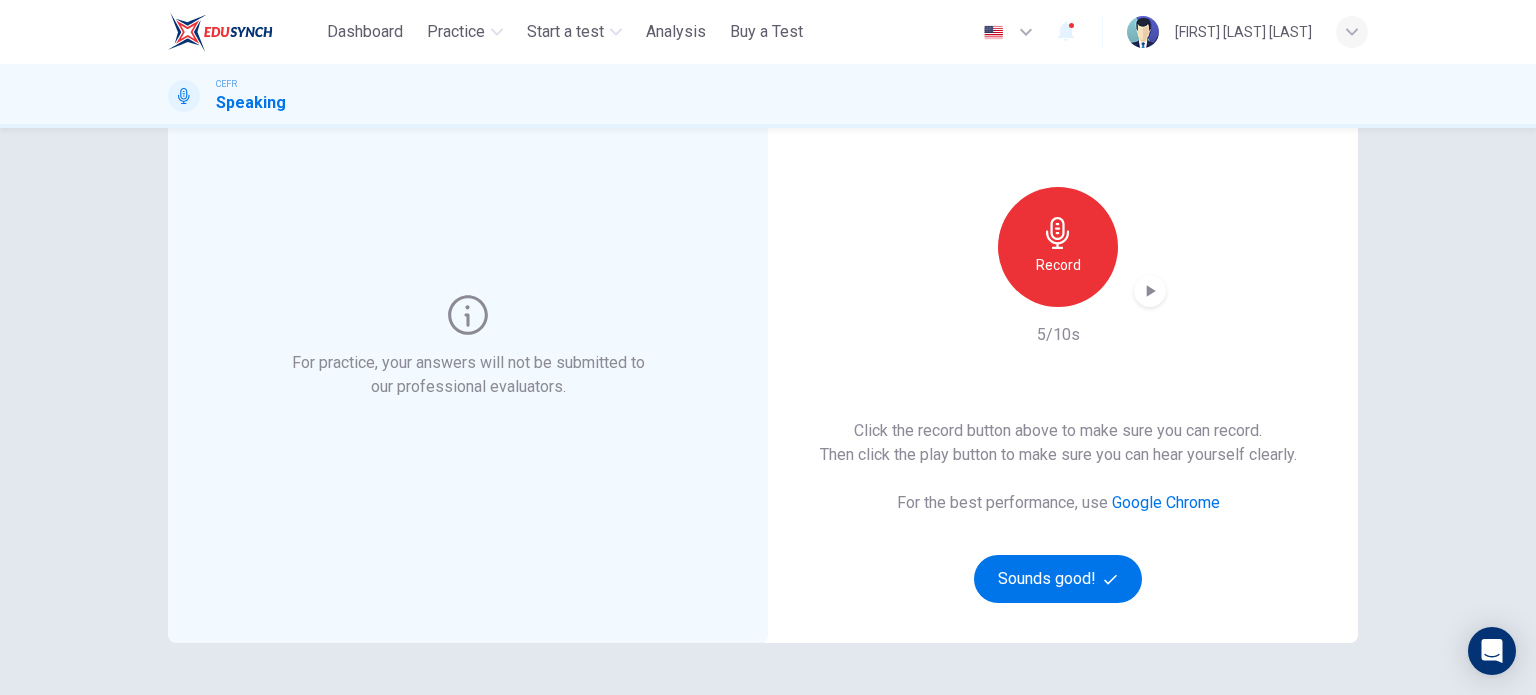 click on "Record" at bounding box center [1058, 247] 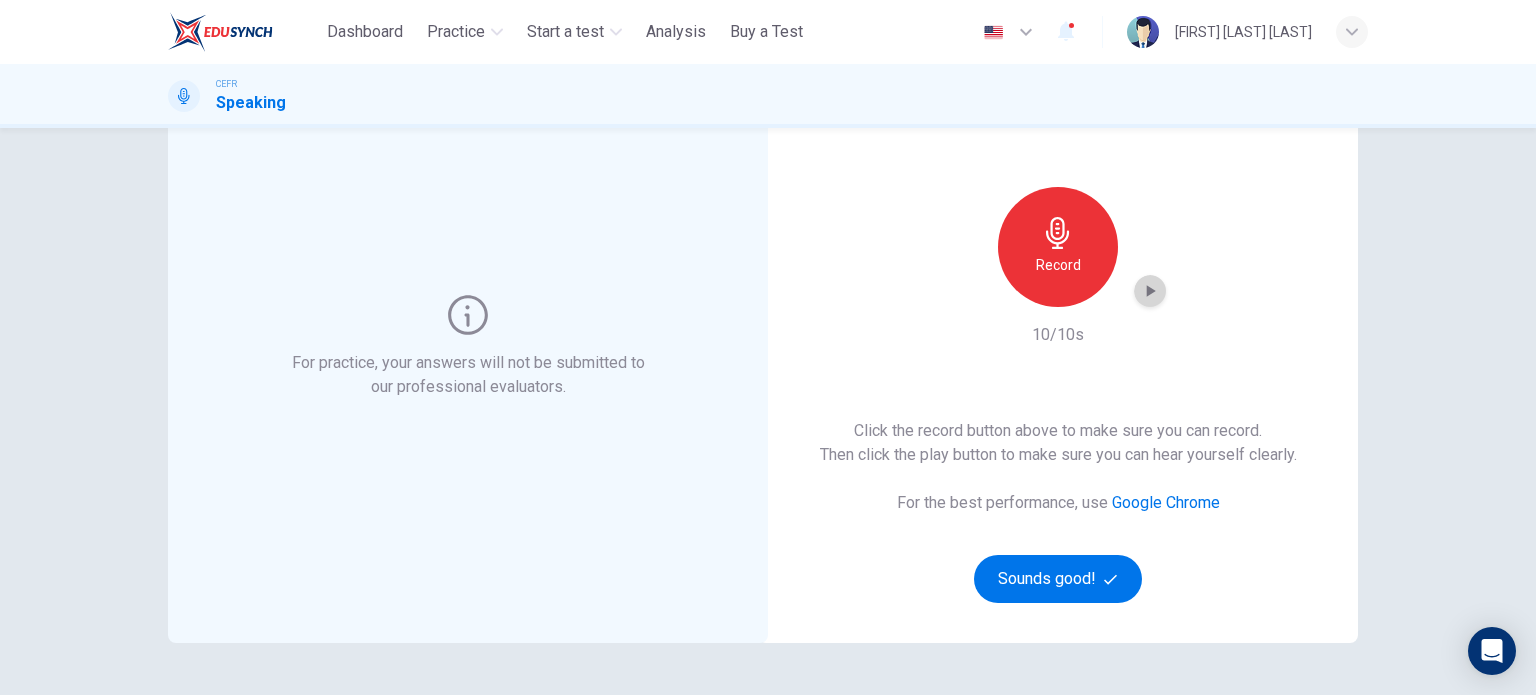 click 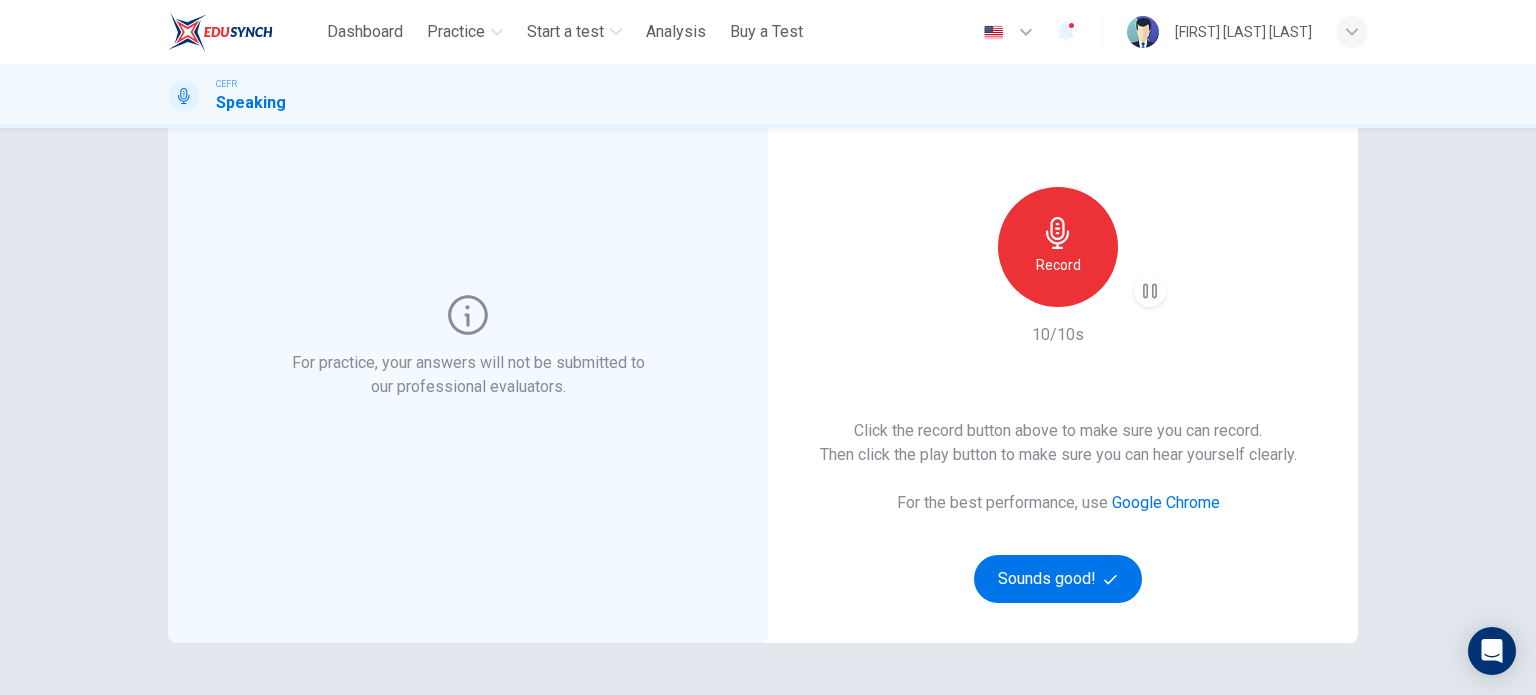 type 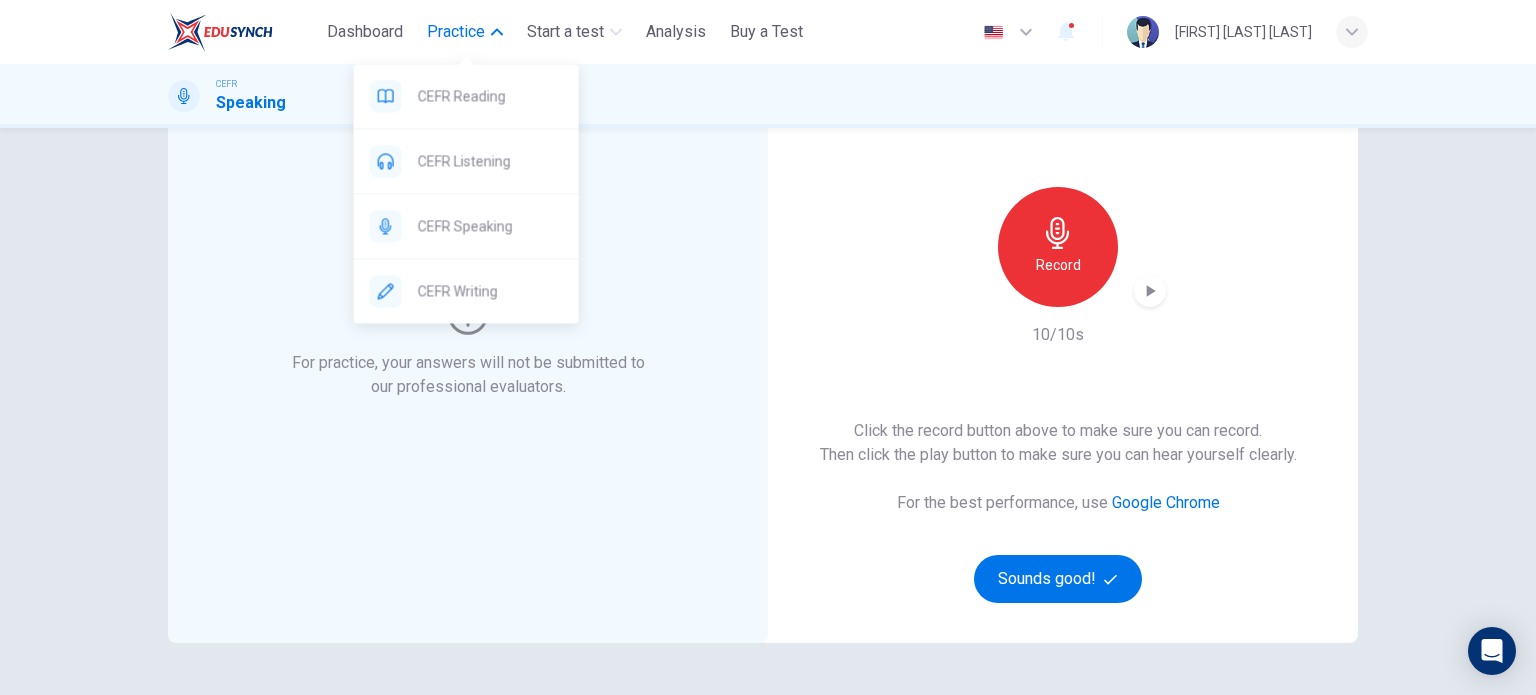 click on "Practice" at bounding box center (456, 32) 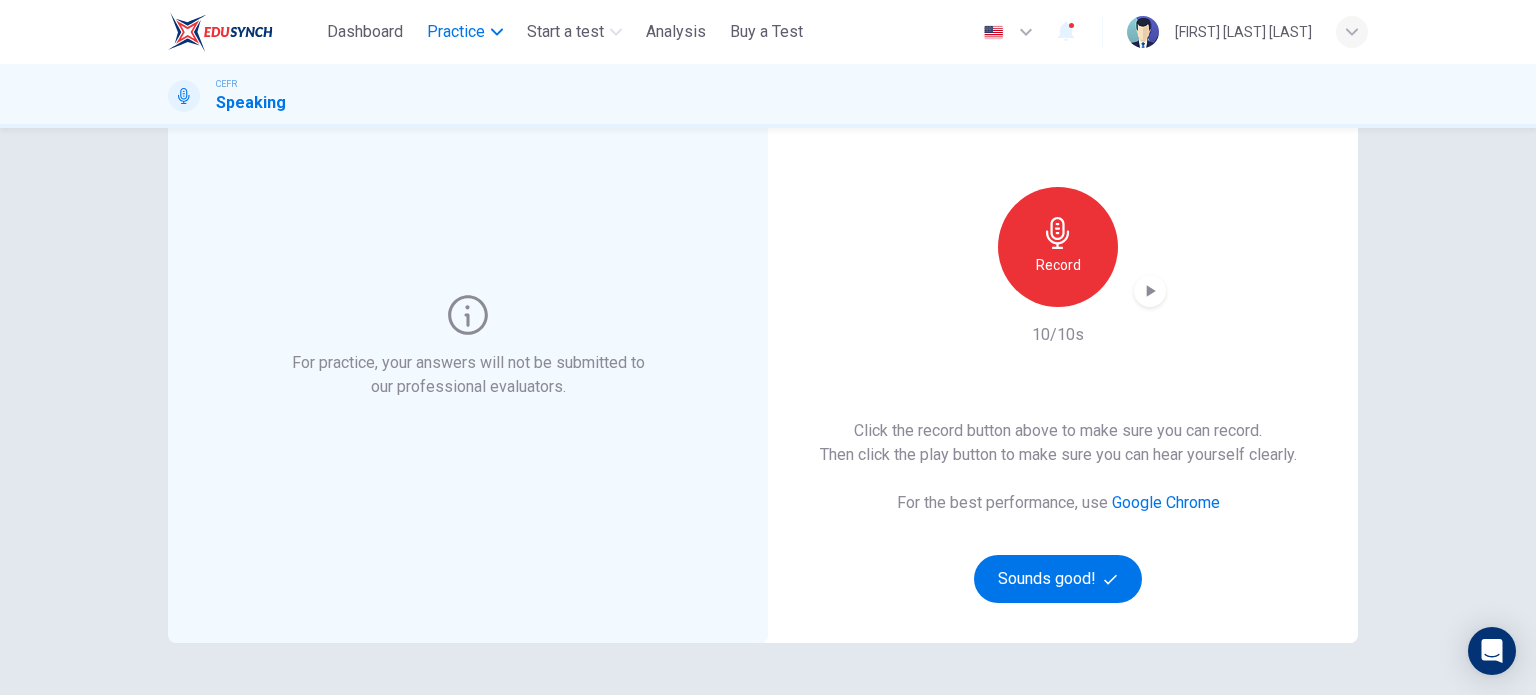 click on "Practice" at bounding box center [456, 32] 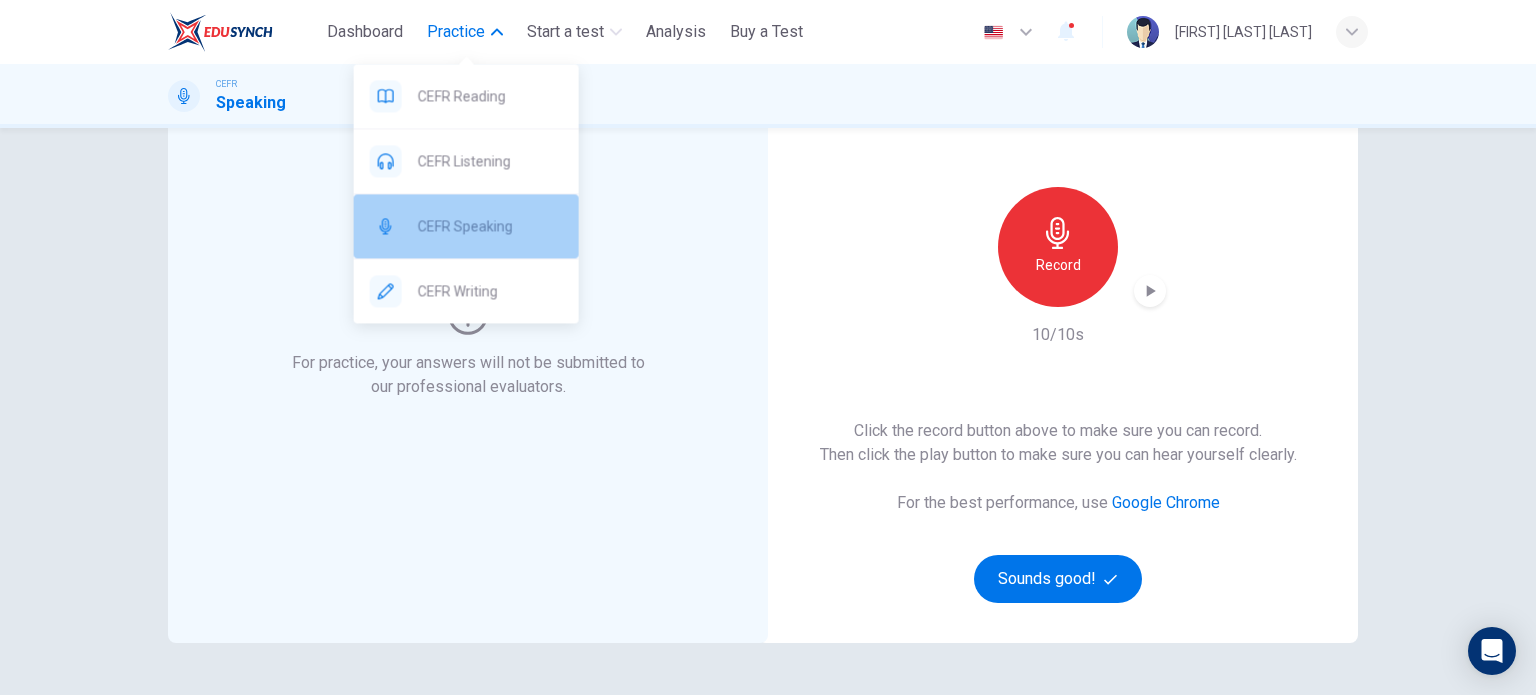 click on "CEFR Speaking" at bounding box center (490, 226) 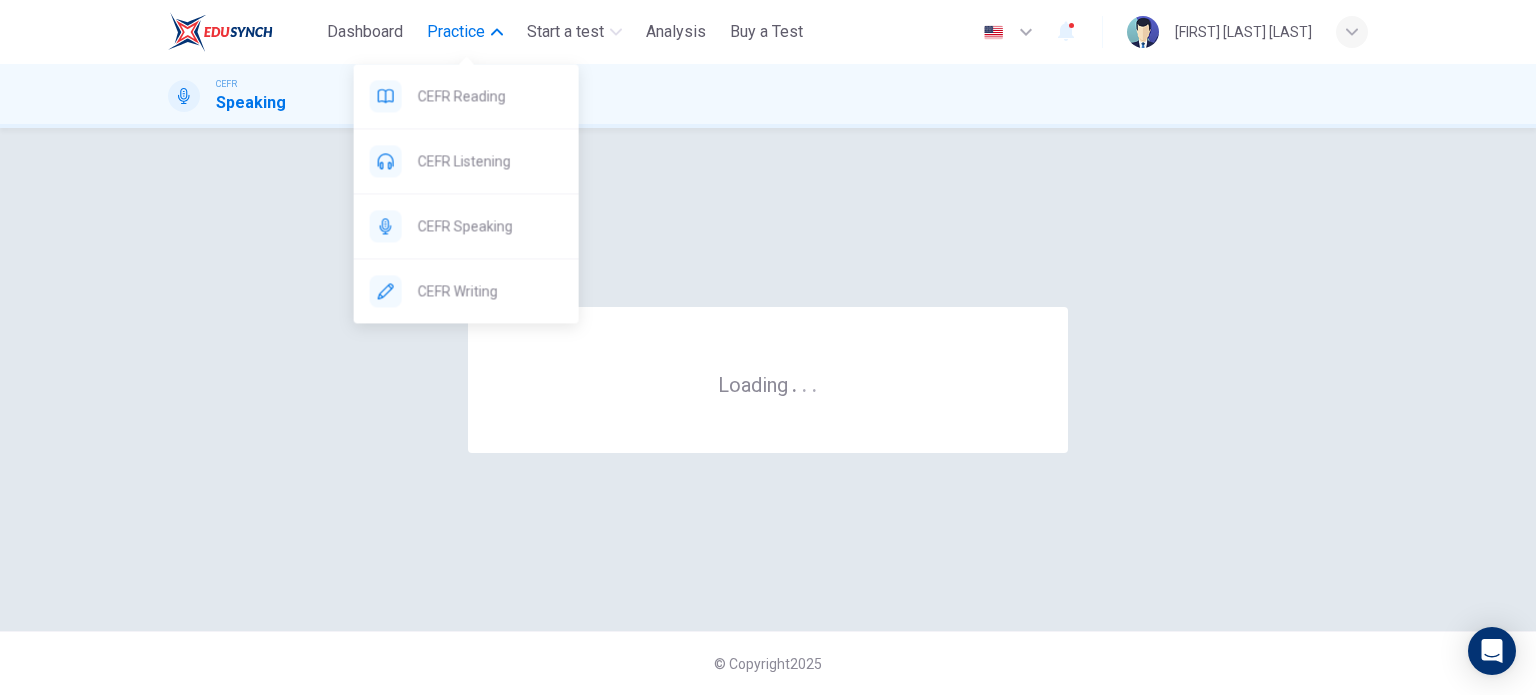 scroll, scrollTop: 0, scrollLeft: 0, axis: both 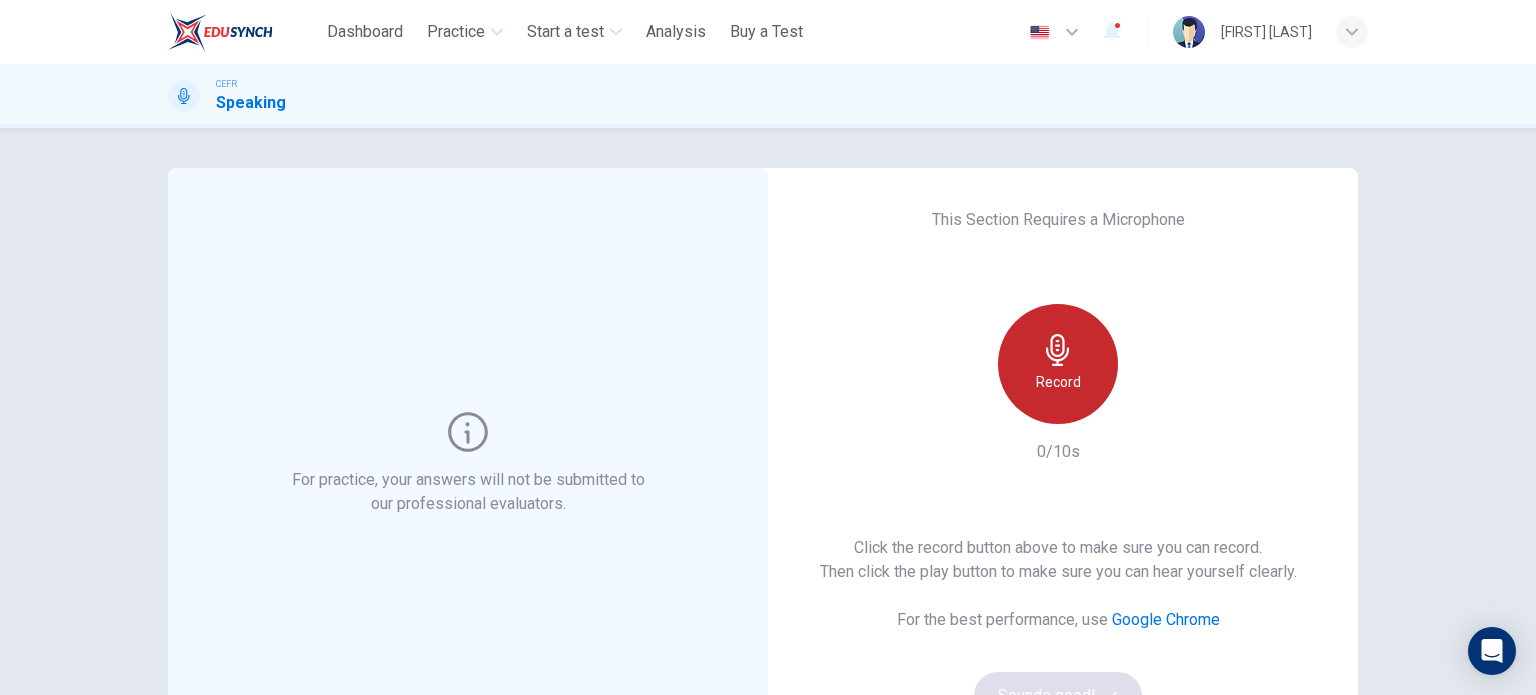 click on "Record" at bounding box center [1058, 382] 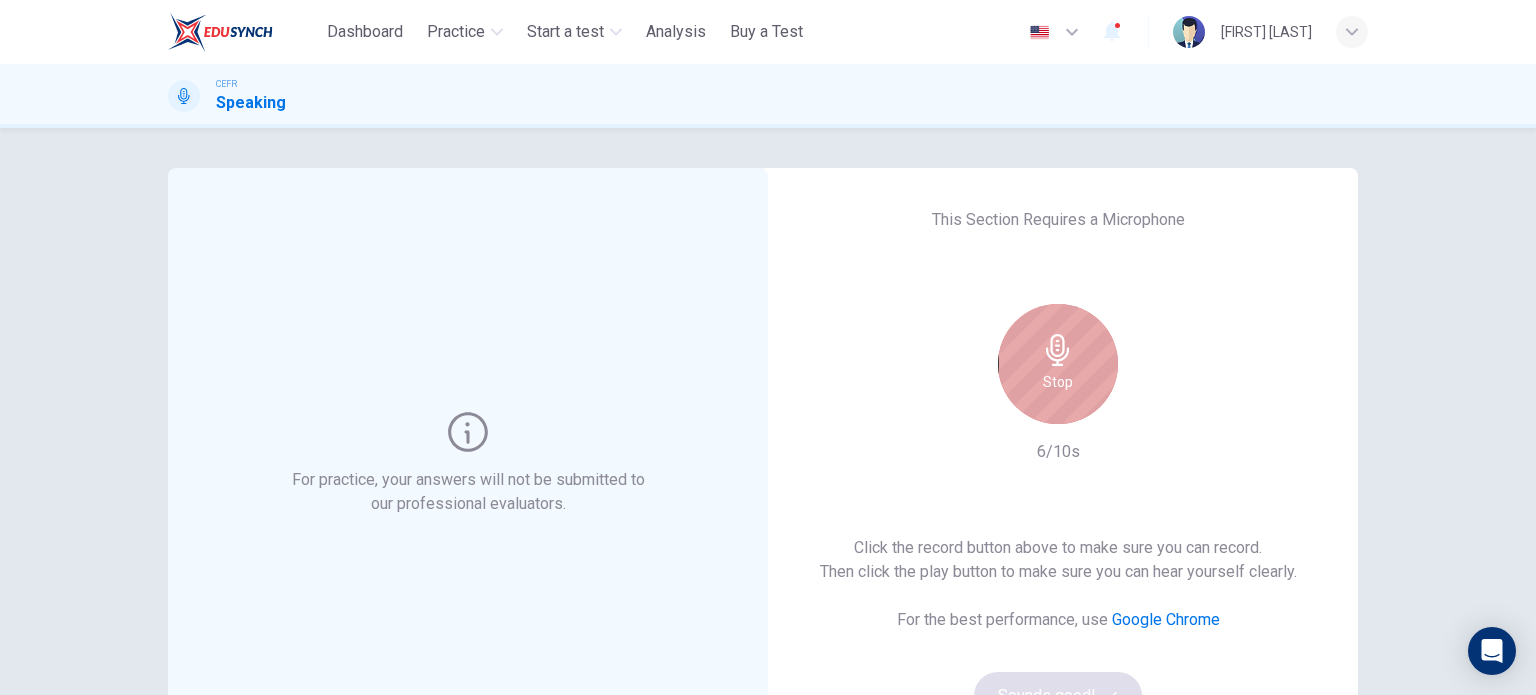 click 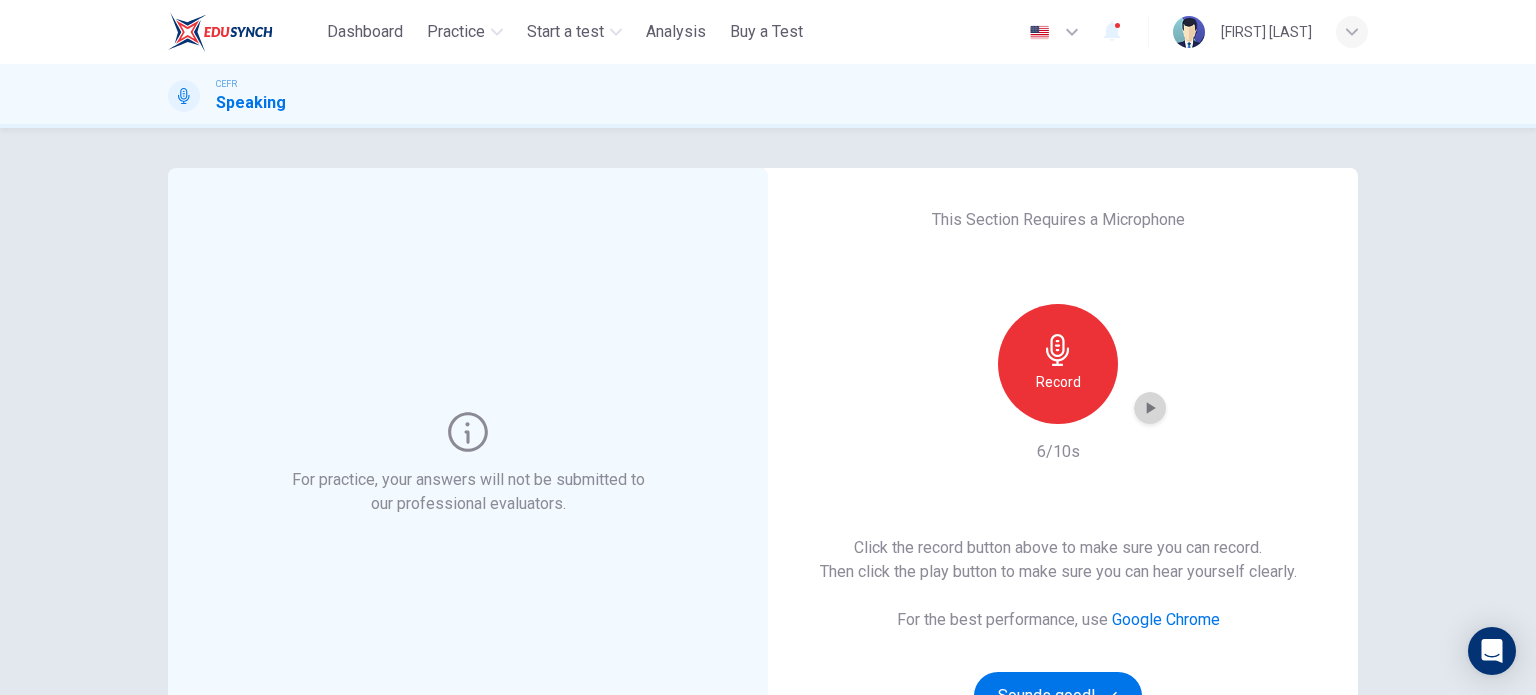 click 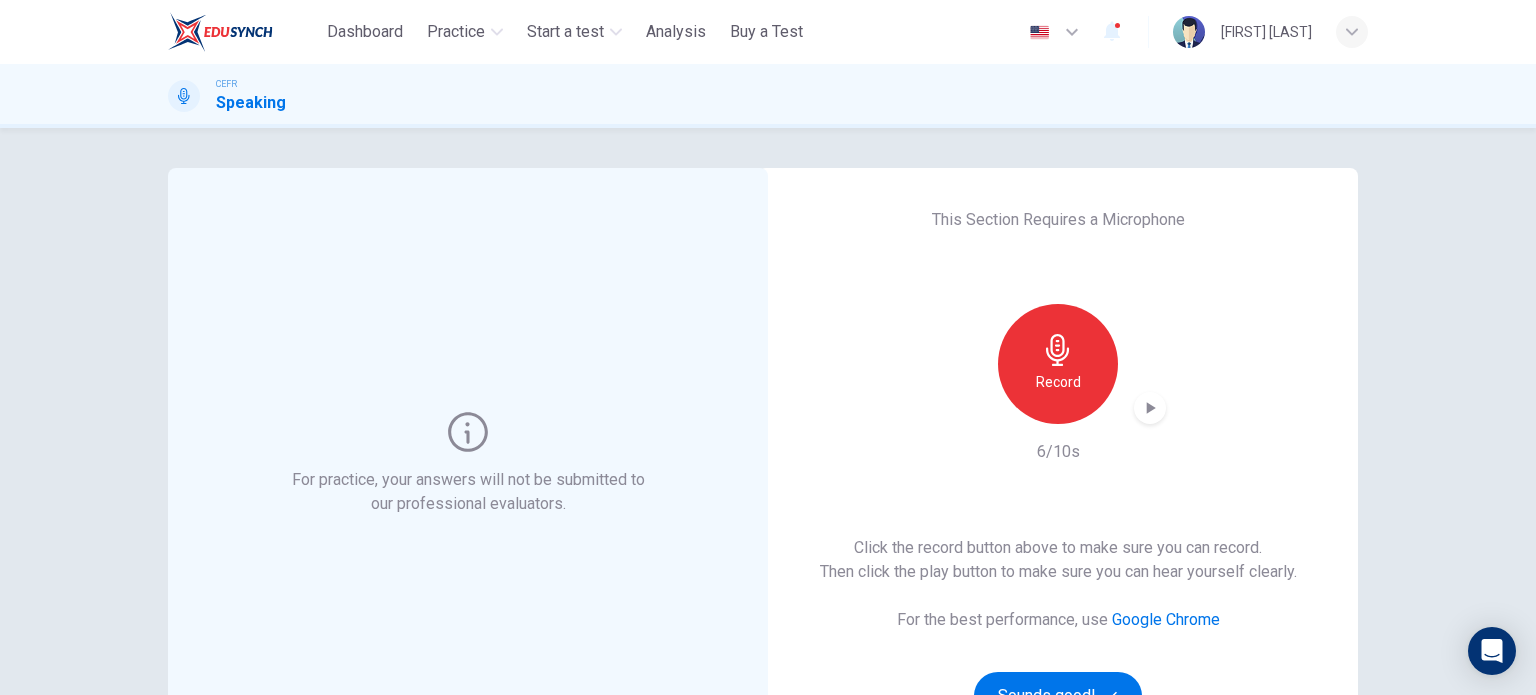 click 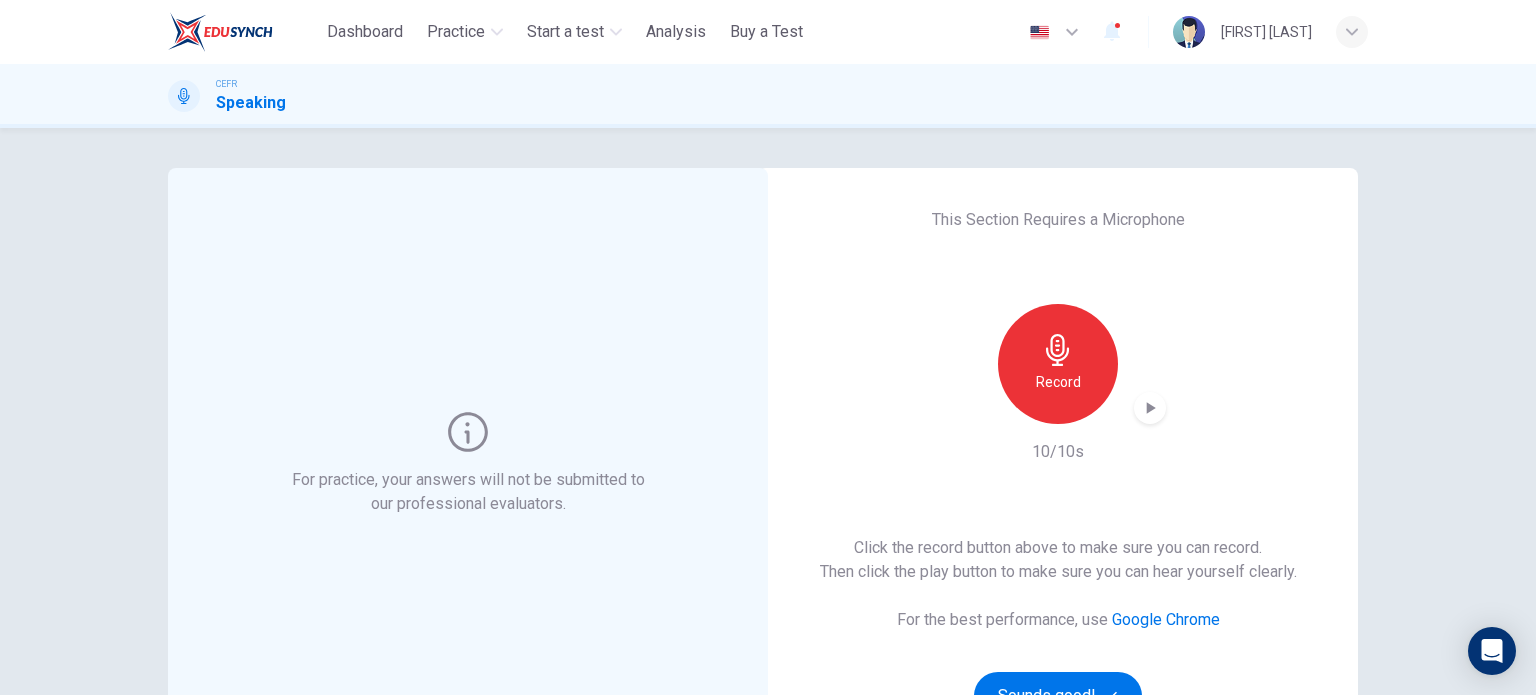 click 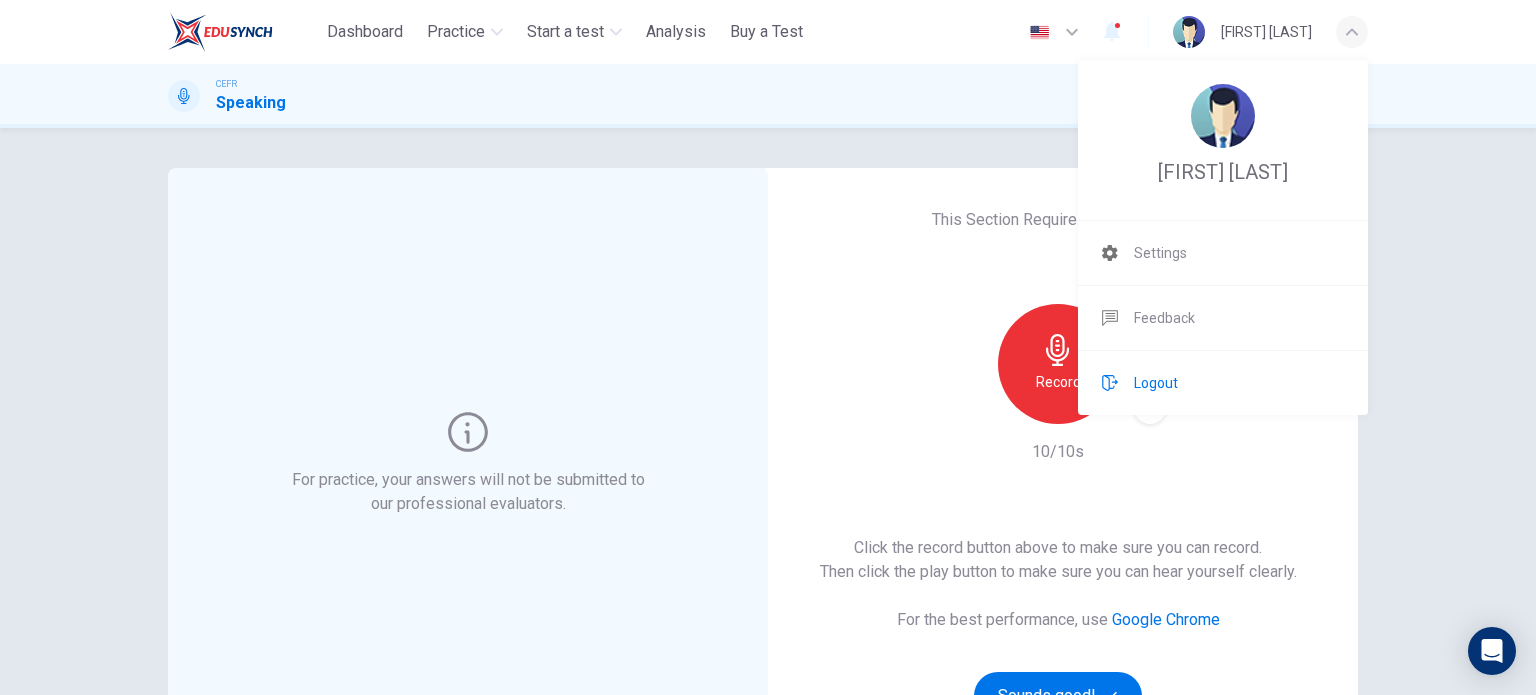 click on "Logout" at bounding box center [1156, 383] 